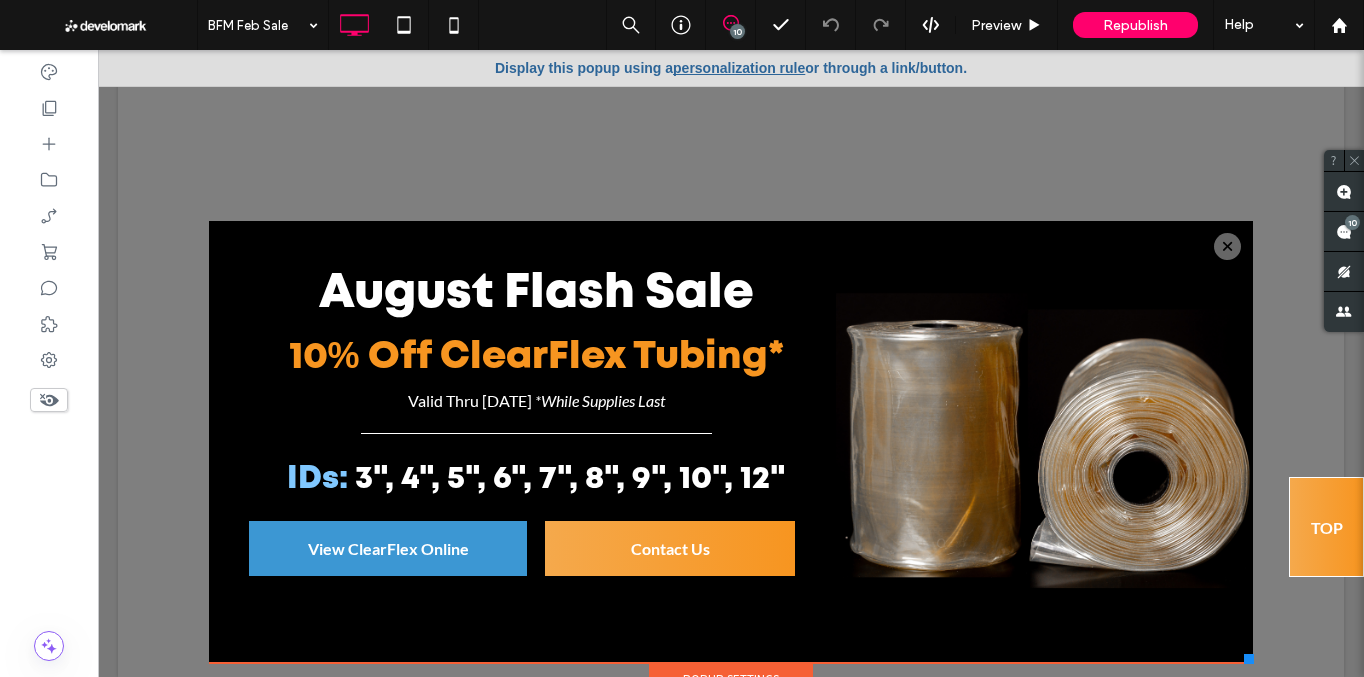 scroll, scrollTop: 0, scrollLeft: 0, axis: both 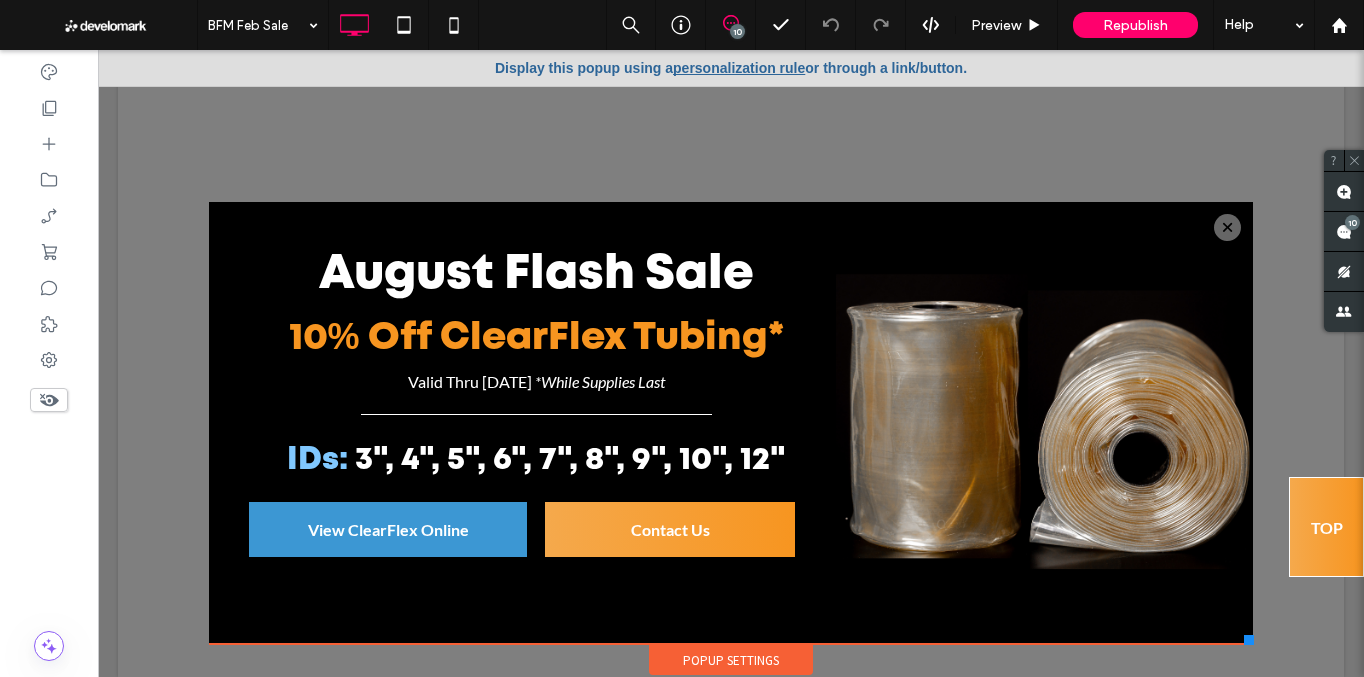 click at bounding box center (731, 119) 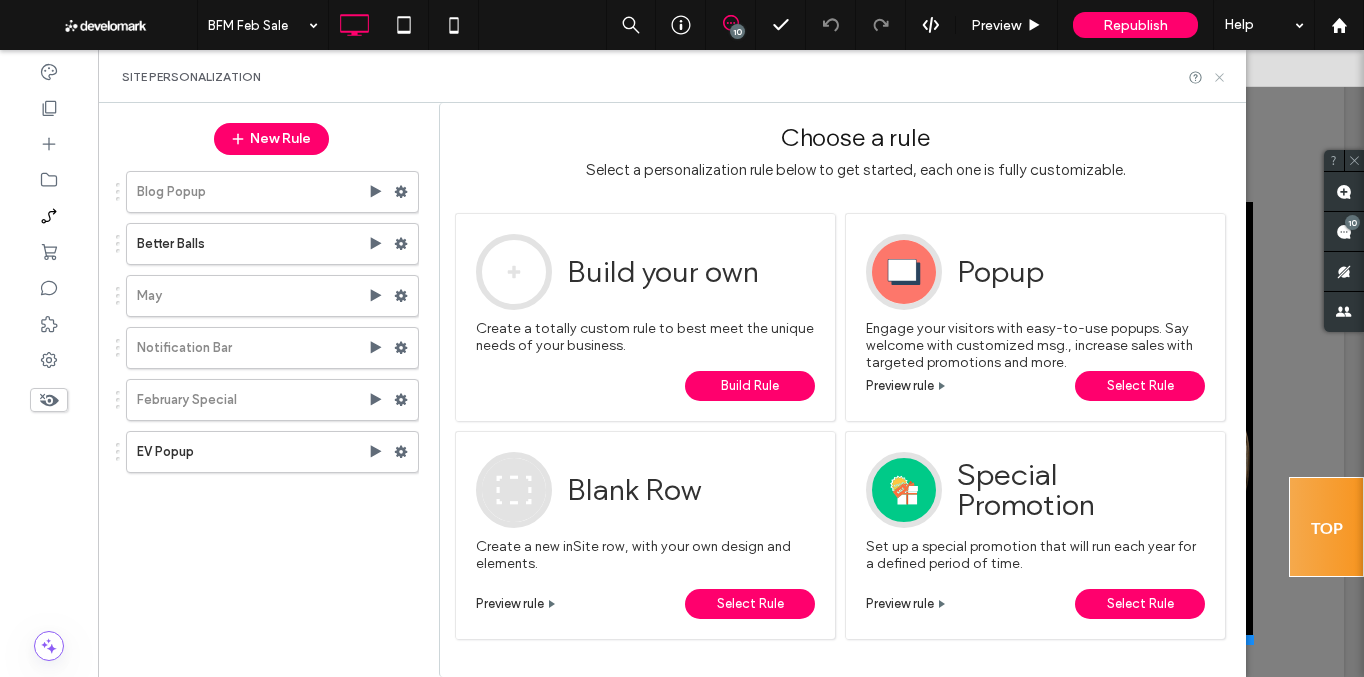 click 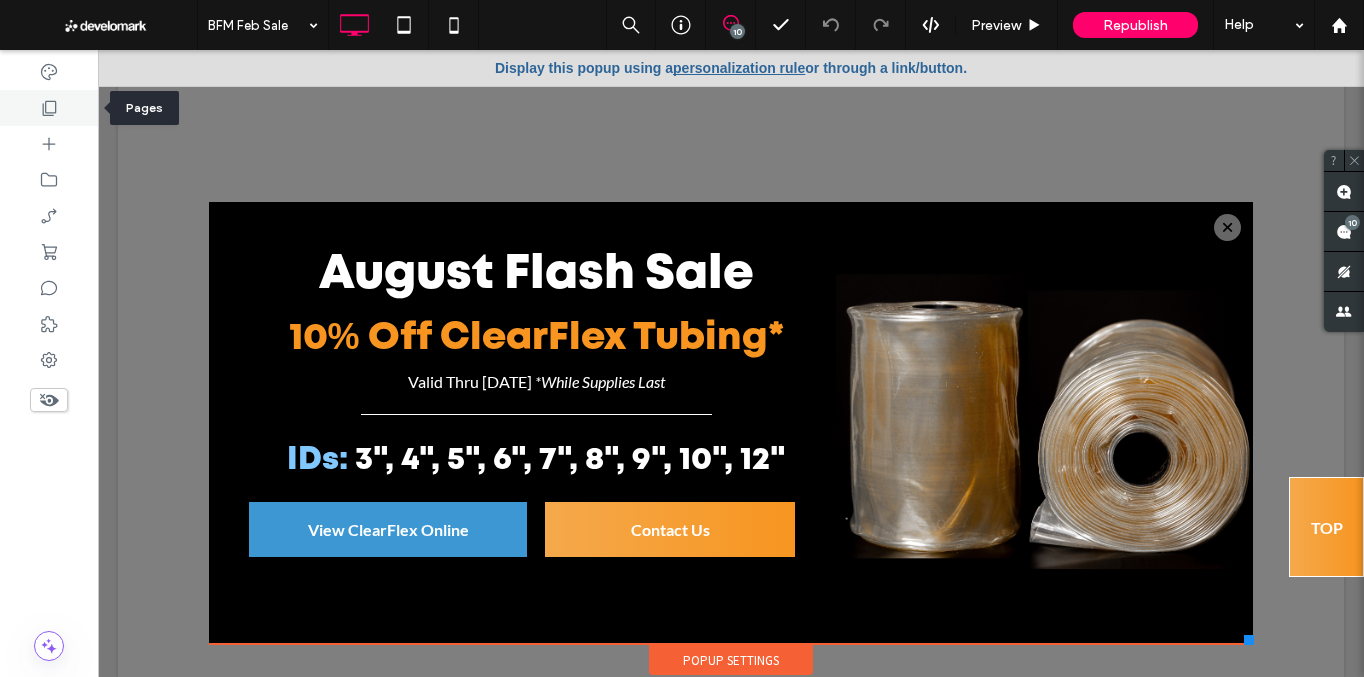 click at bounding box center [49, 108] 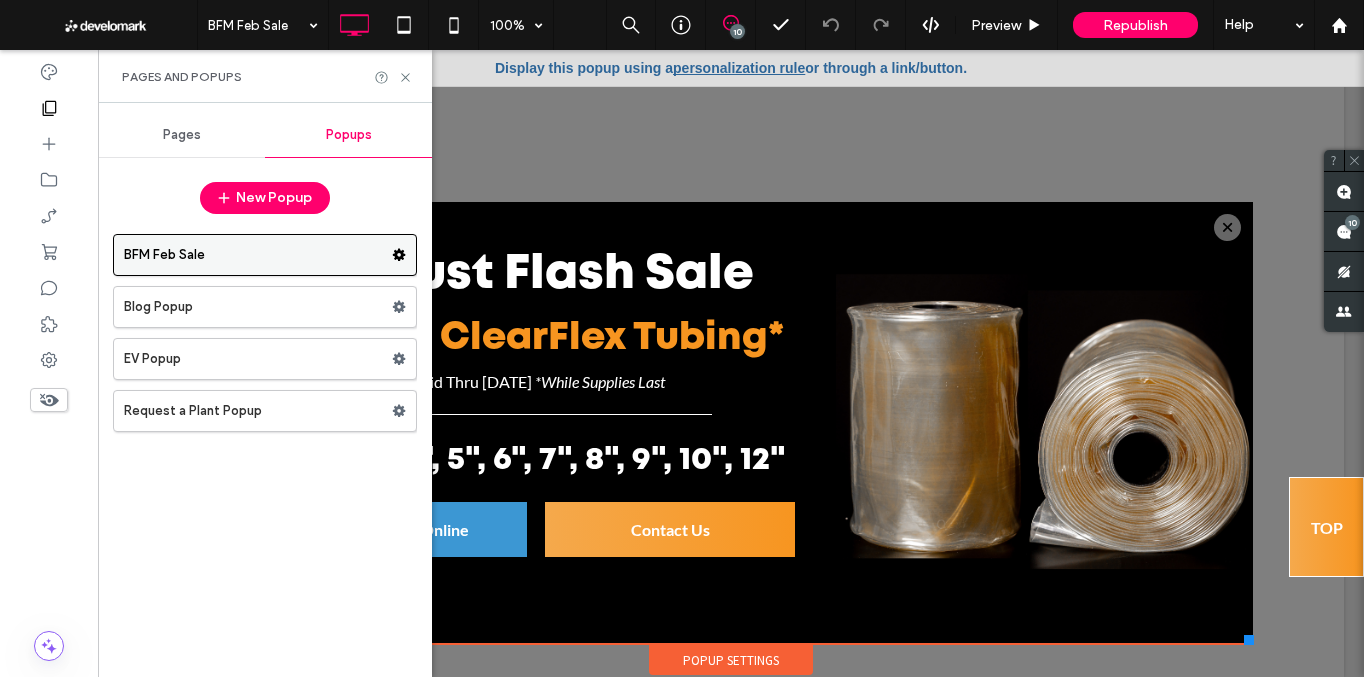 click 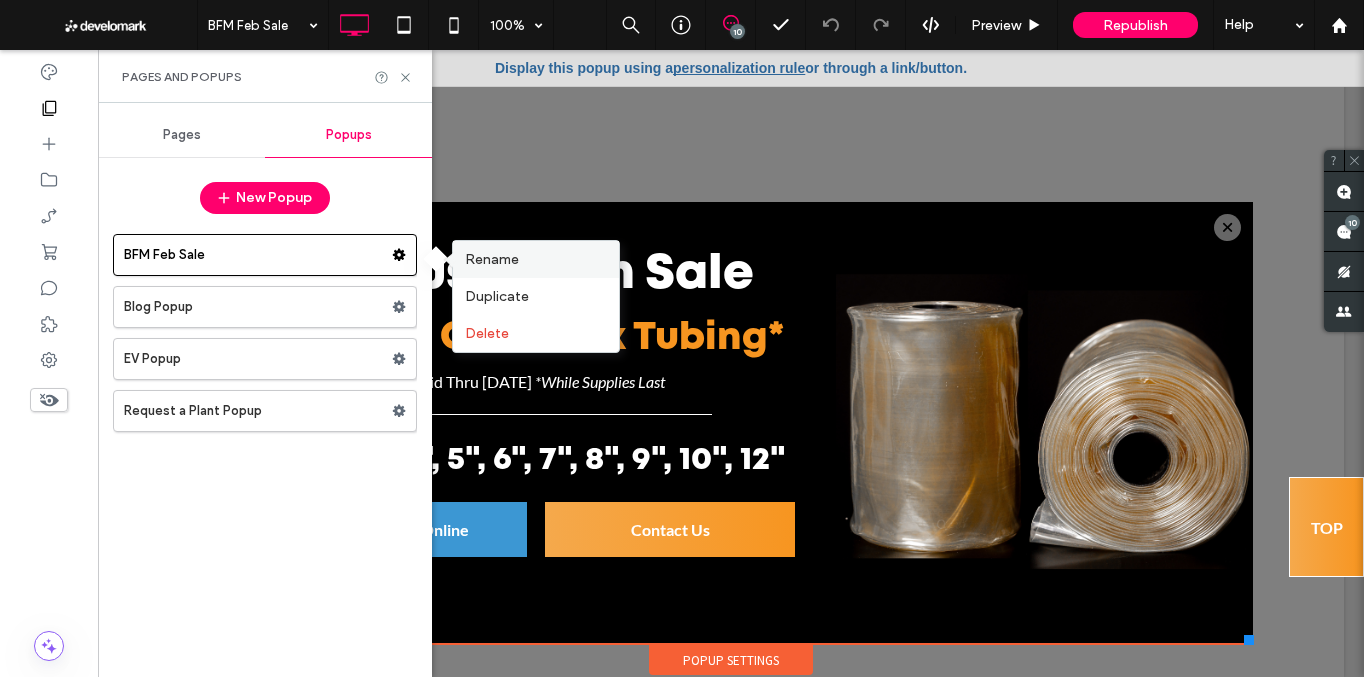 click on "Rename" at bounding box center [492, 259] 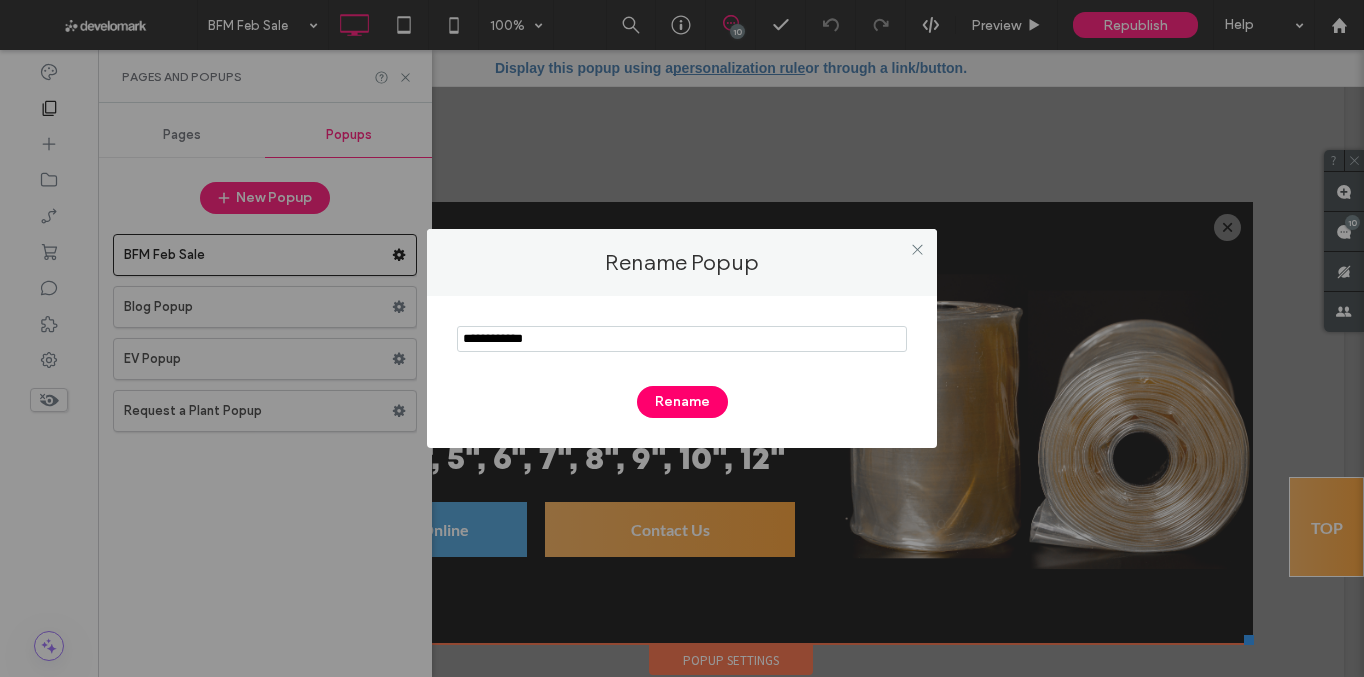 click at bounding box center (682, 339) 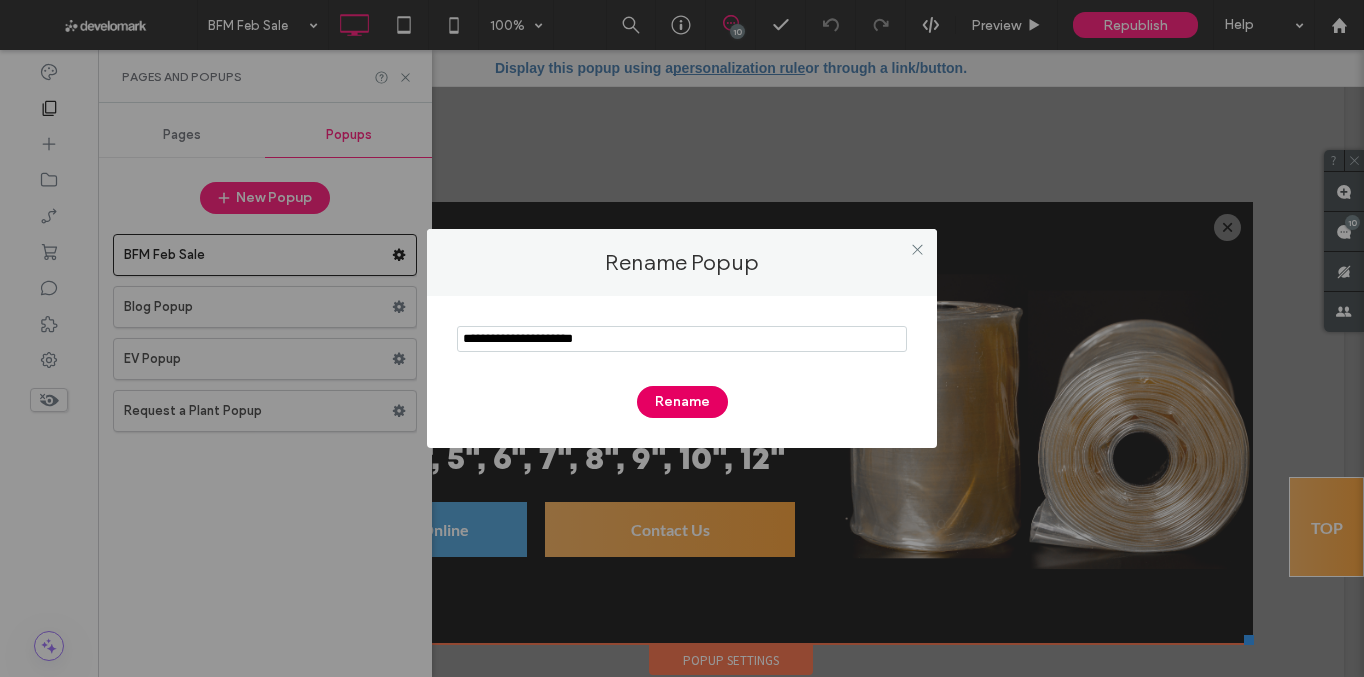 type on "**********" 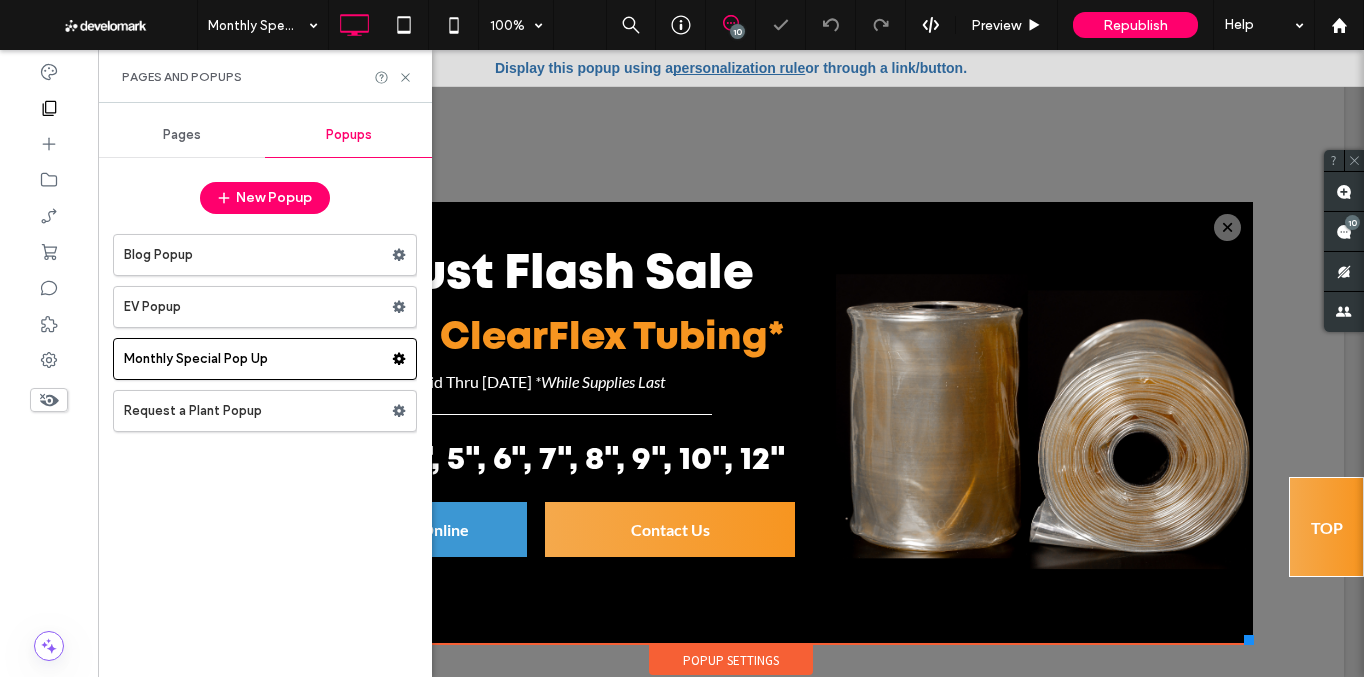 click on "personalization rule" at bounding box center [739, 68] 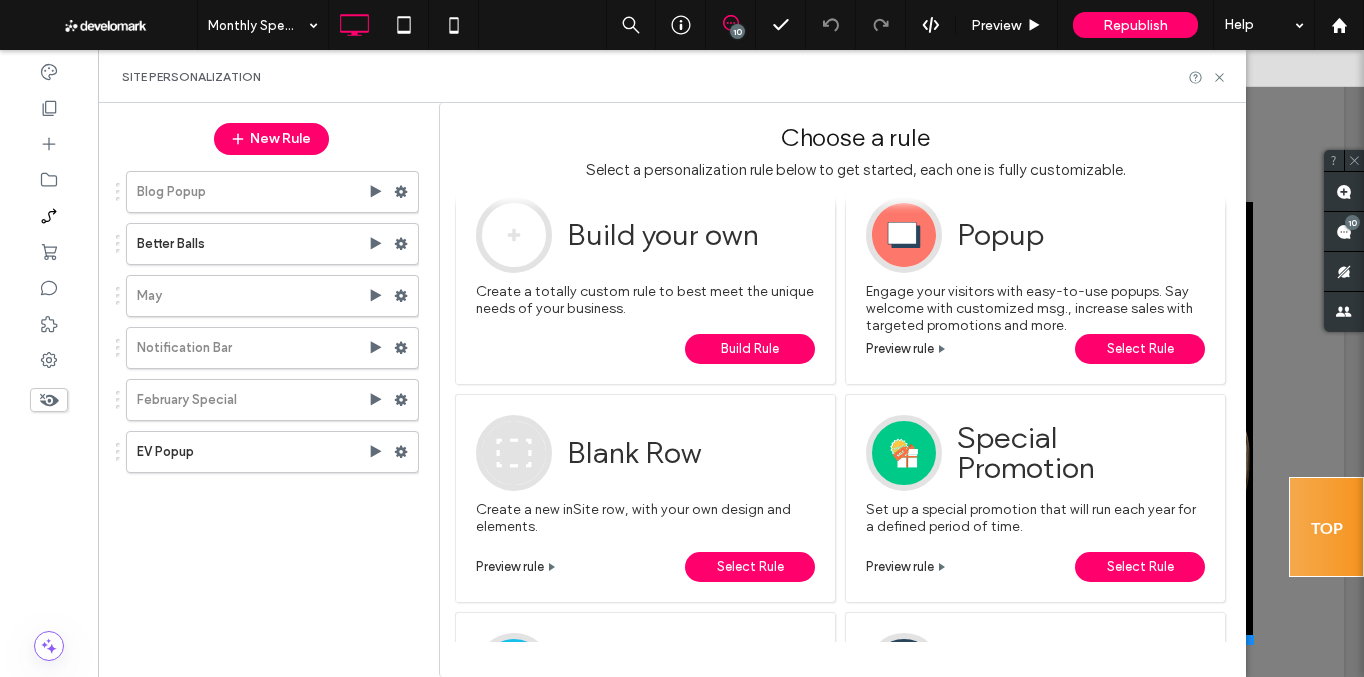 scroll, scrollTop: 0, scrollLeft: 0, axis: both 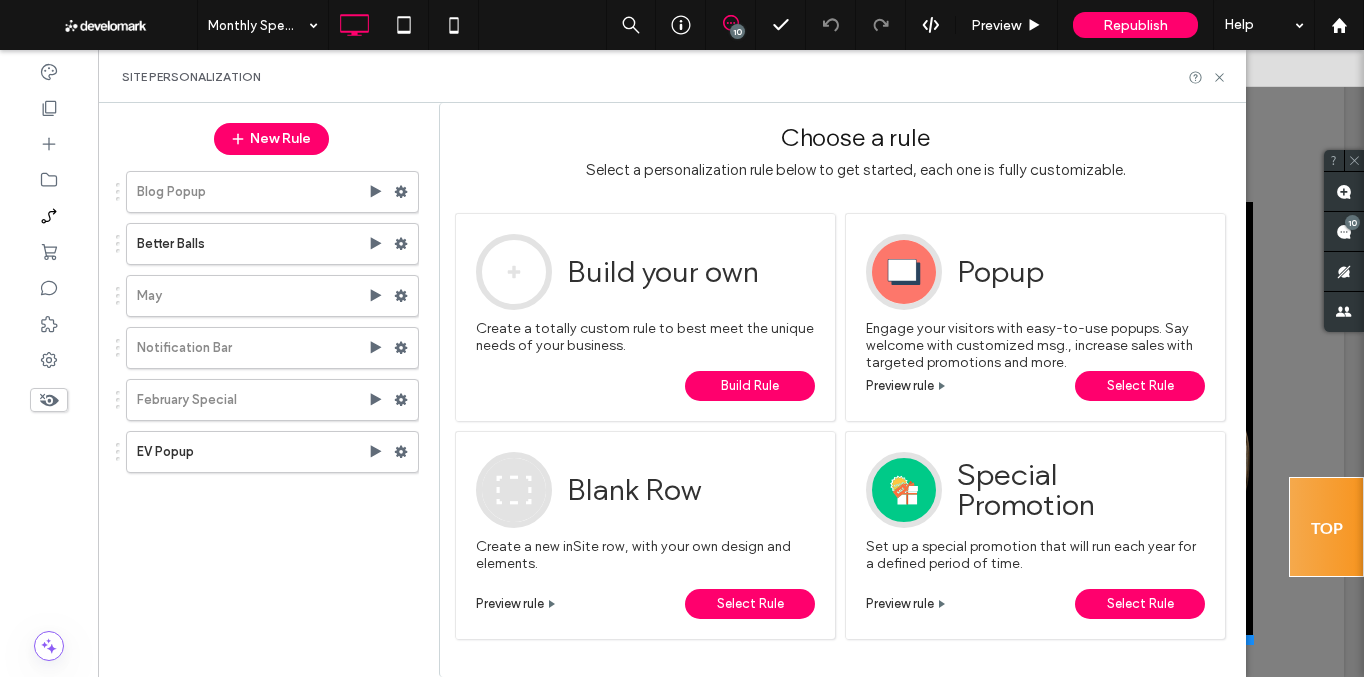 click on "Select Rule" at bounding box center [1140, 386] 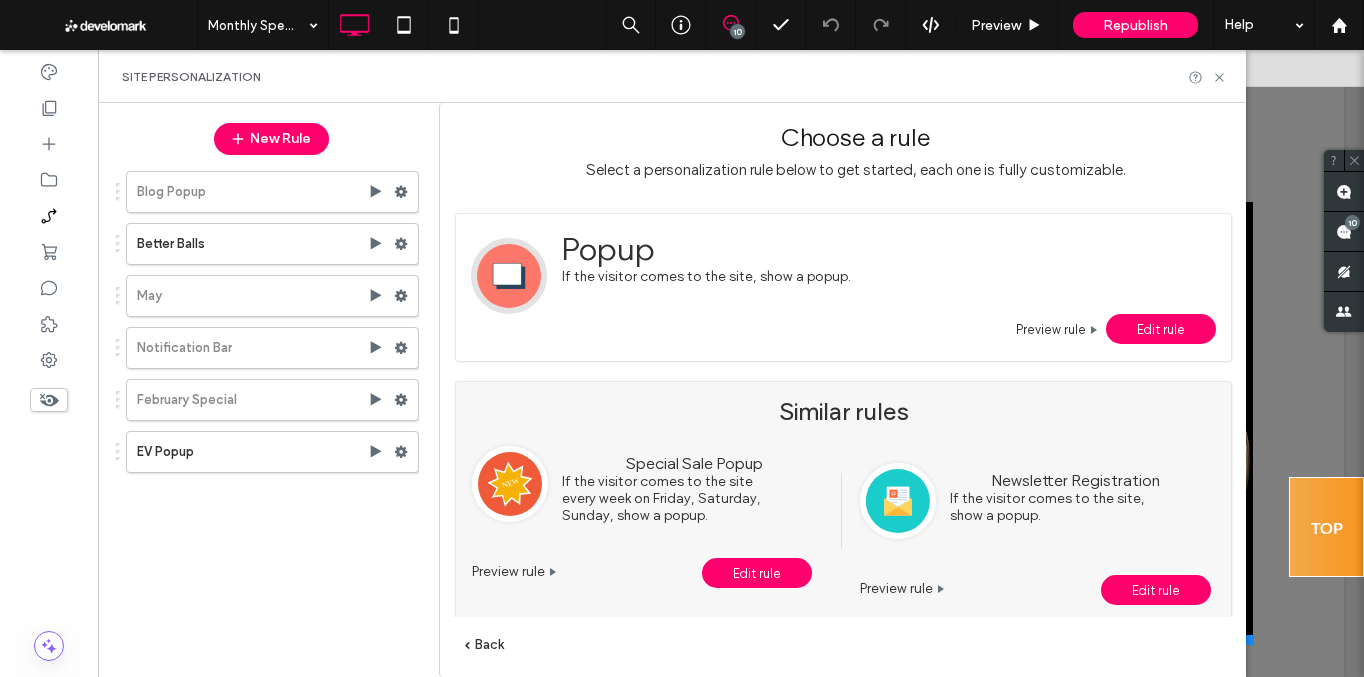 click on "Edit rule" at bounding box center [1161, 329] 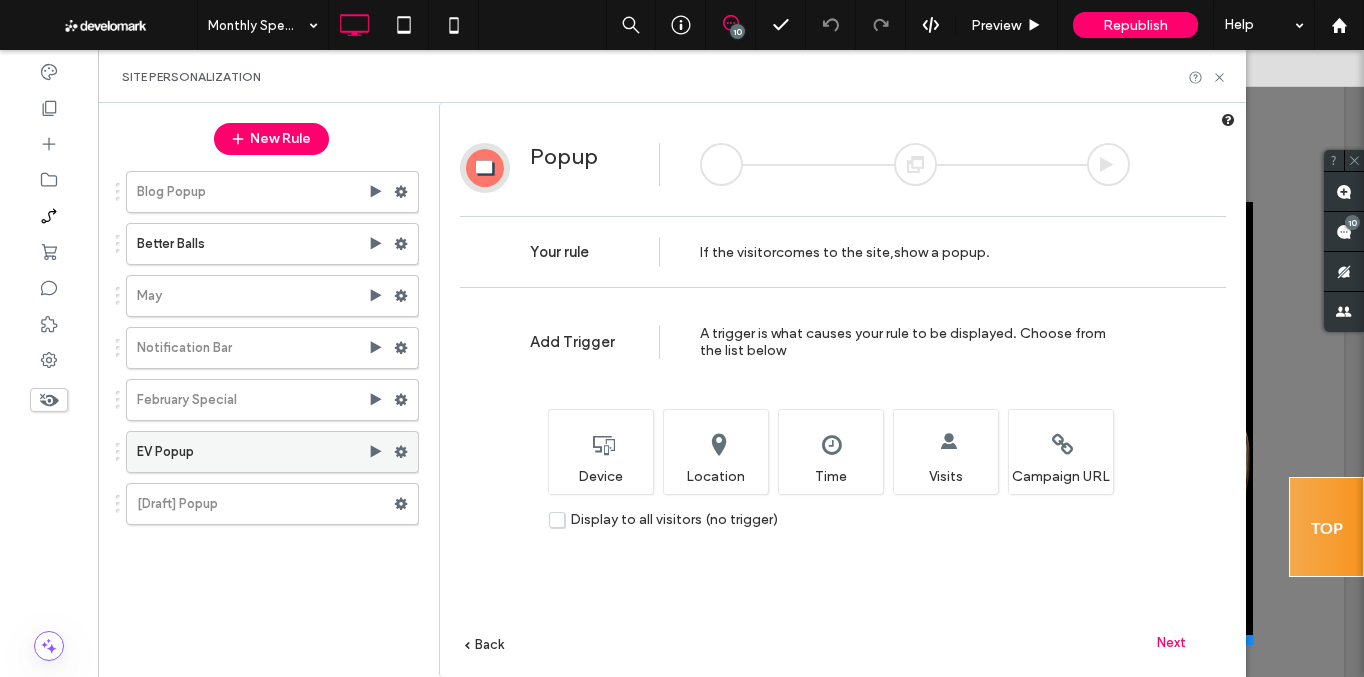 click 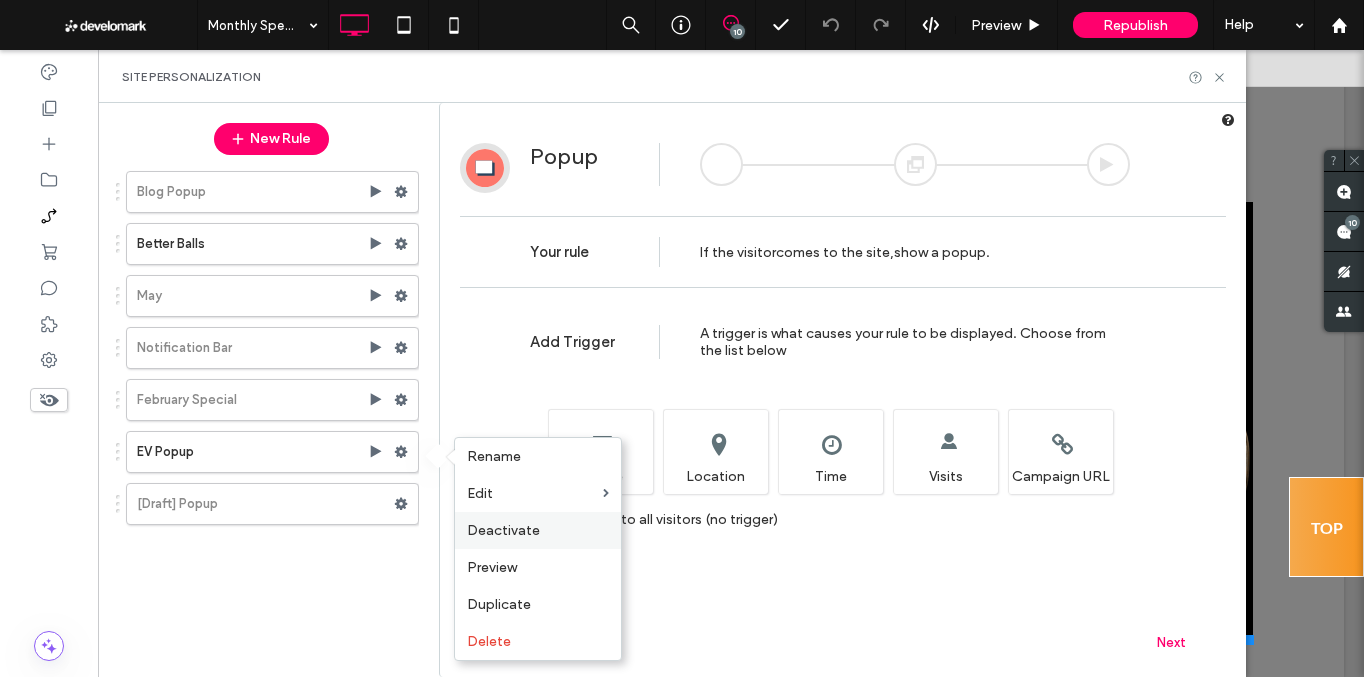 click on "Deactivate" at bounding box center (503, 530) 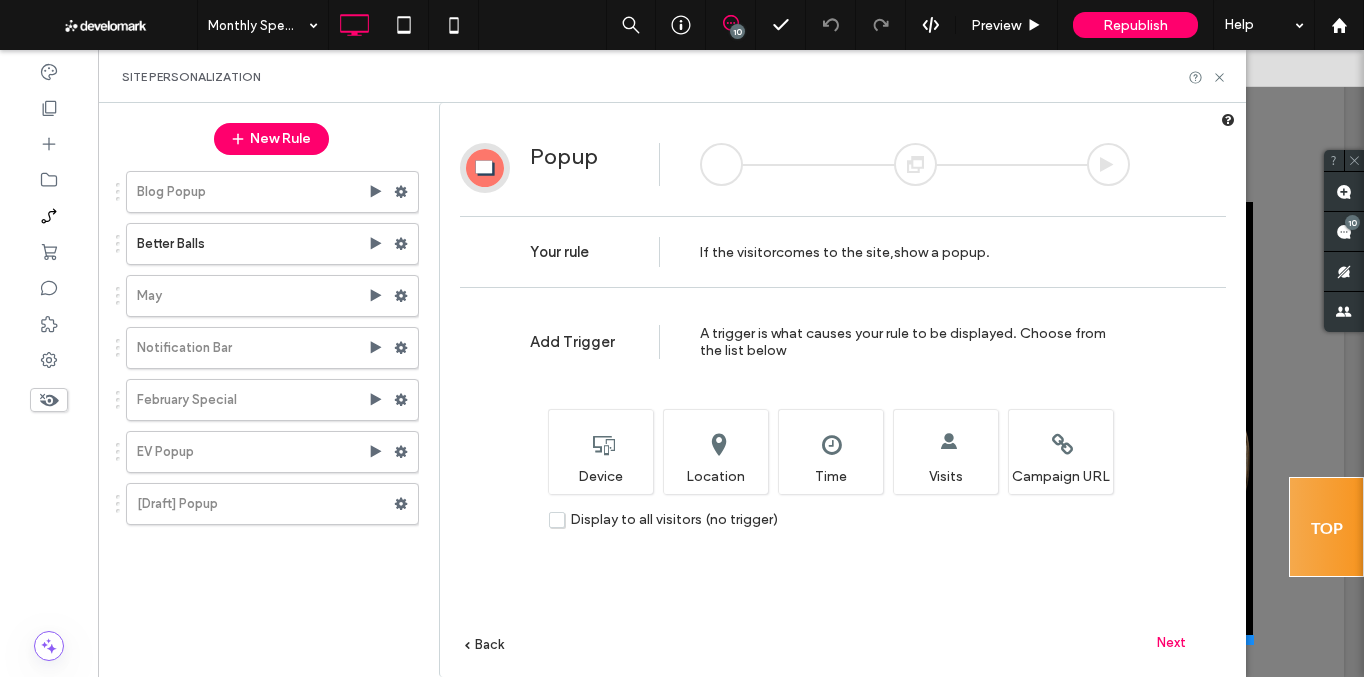 click on "Next" at bounding box center (1171, 642) 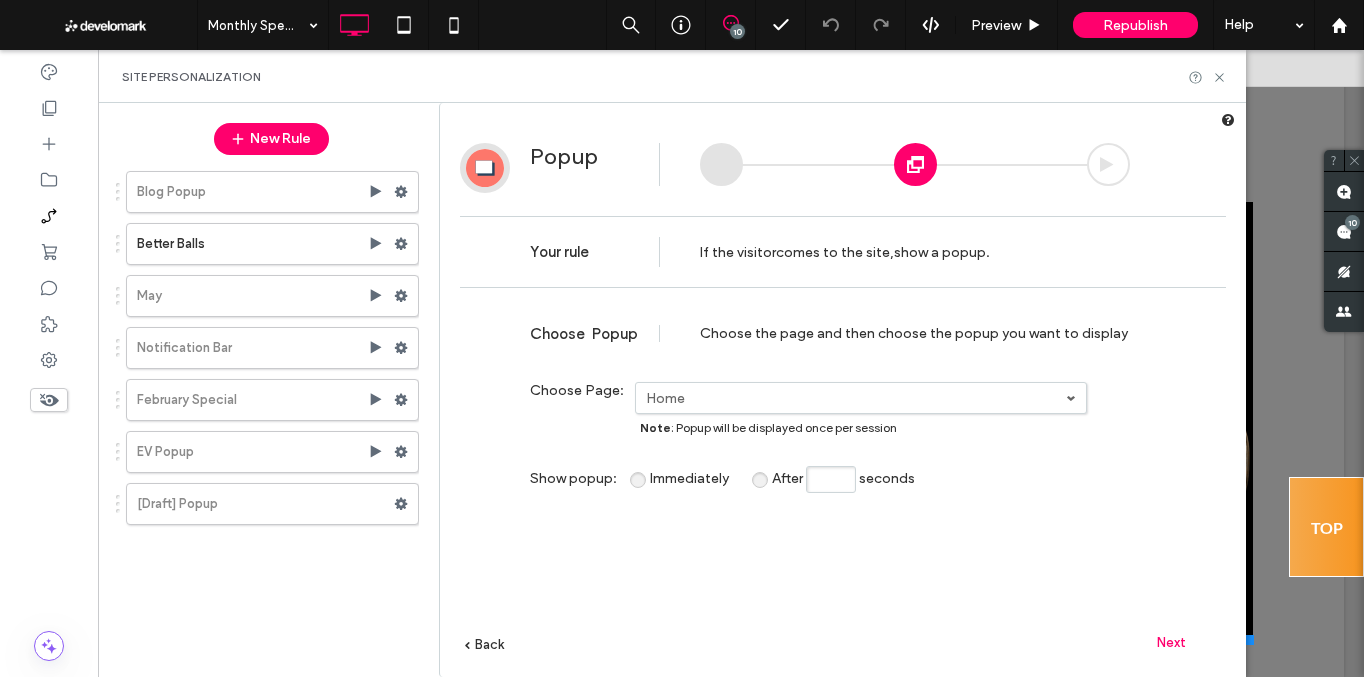 click on "After     seconds" at bounding box center [831, 479] 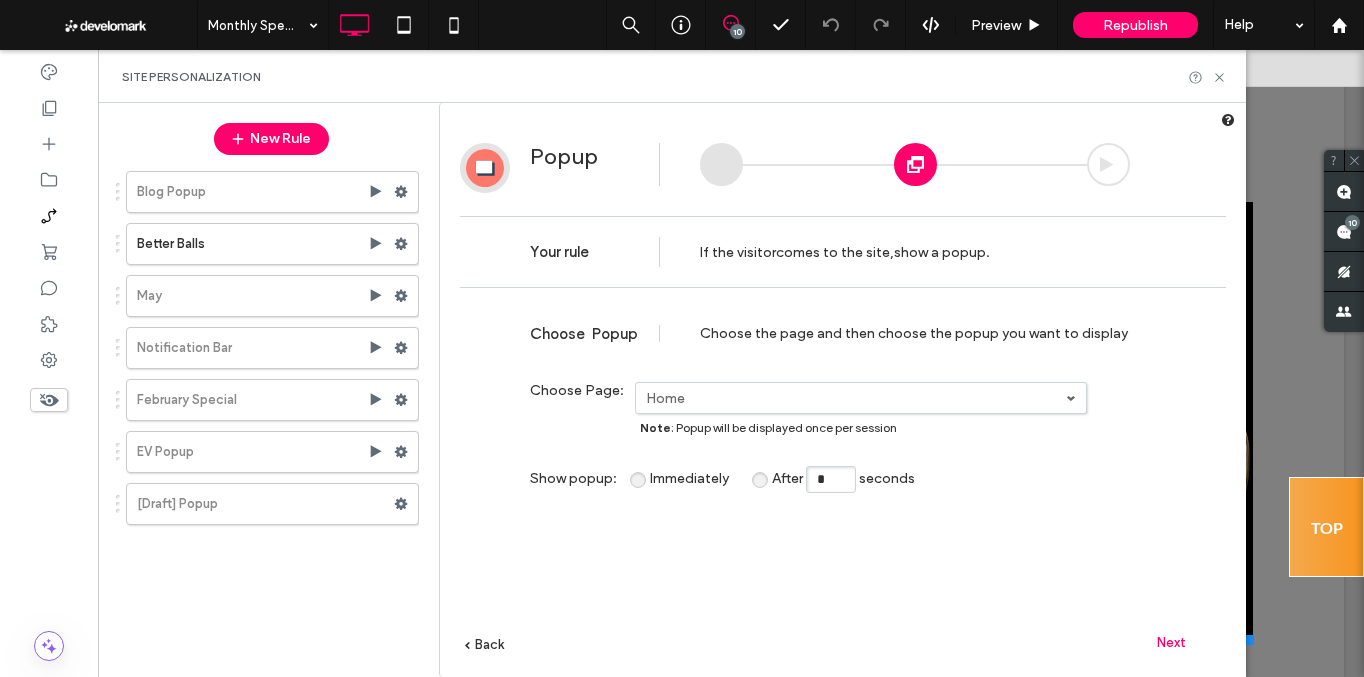 type on "*" 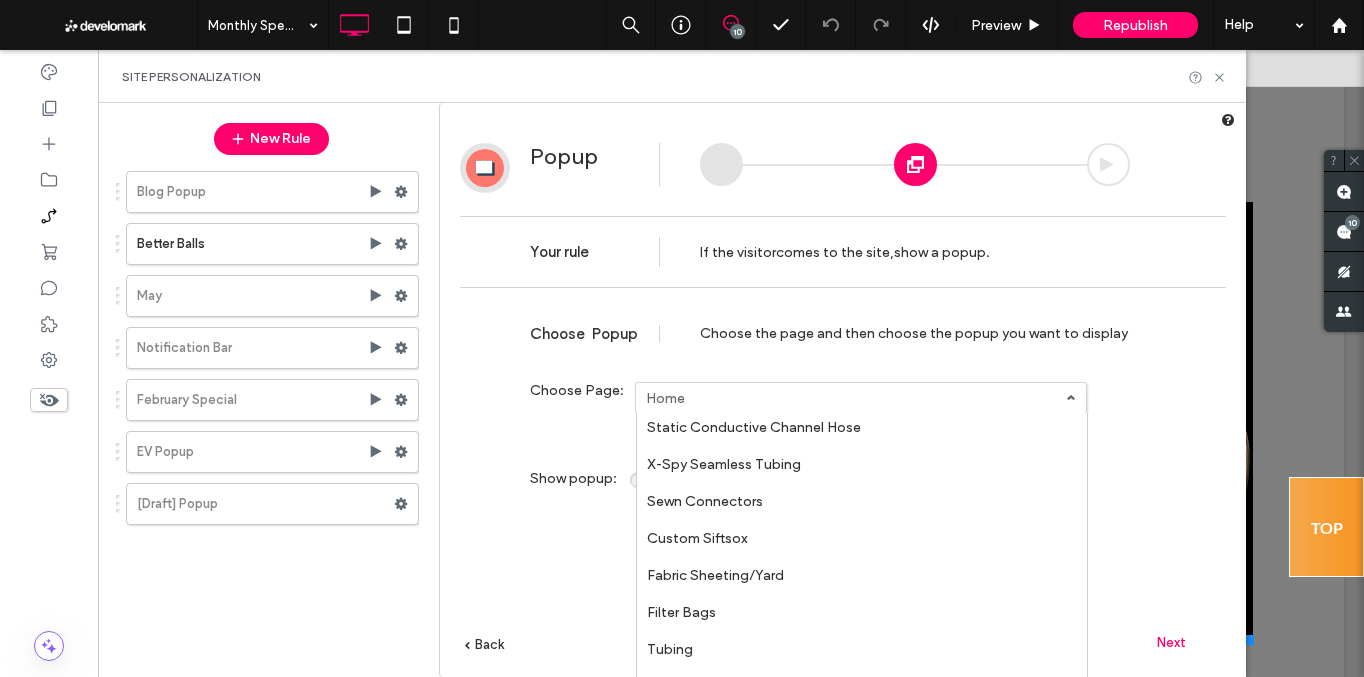 scroll, scrollTop: 4362, scrollLeft: 0, axis: vertical 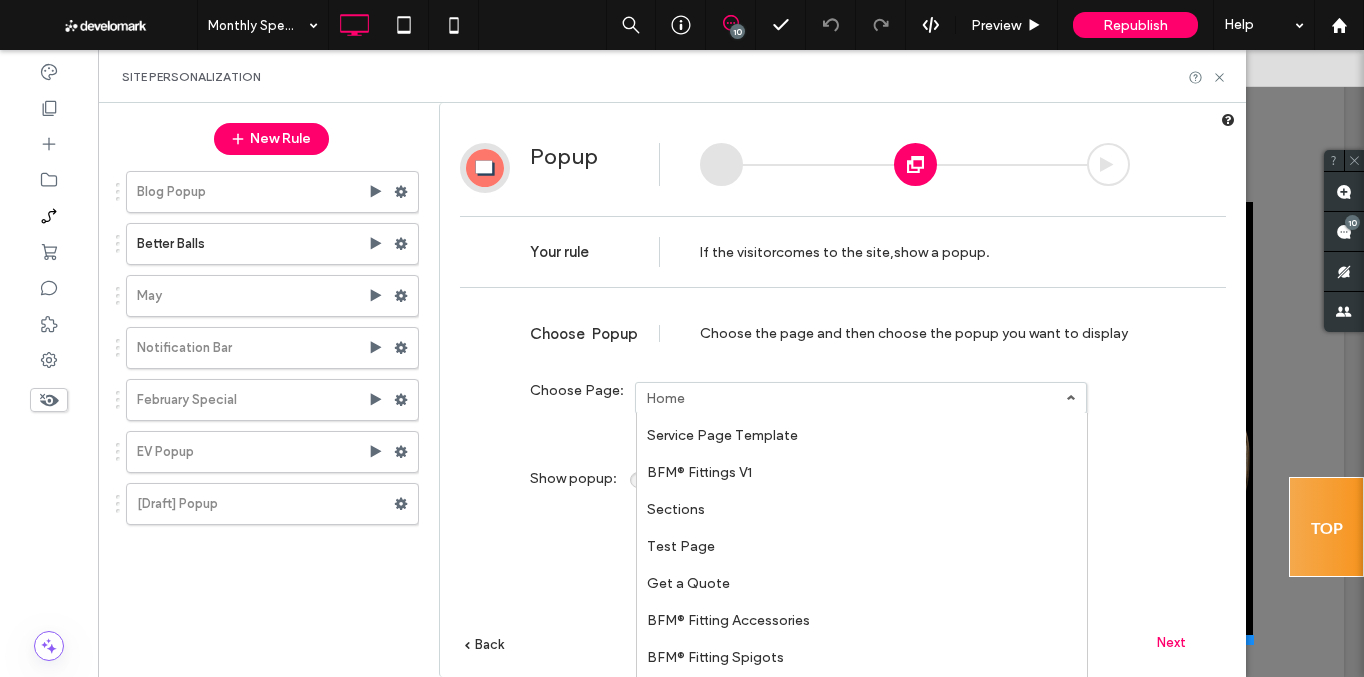 click on "Choose the page and then choose the popup you want to display" at bounding box center [915, 333] 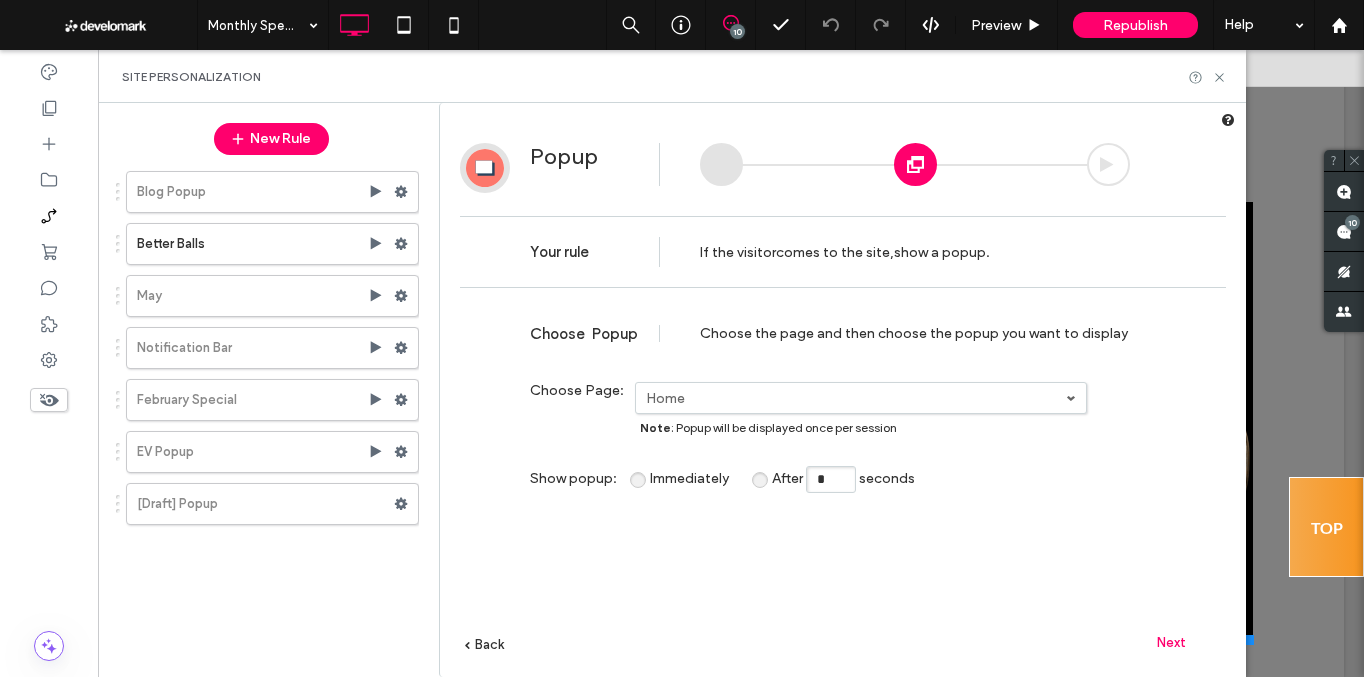 click on "Next" at bounding box center (1171, 642) 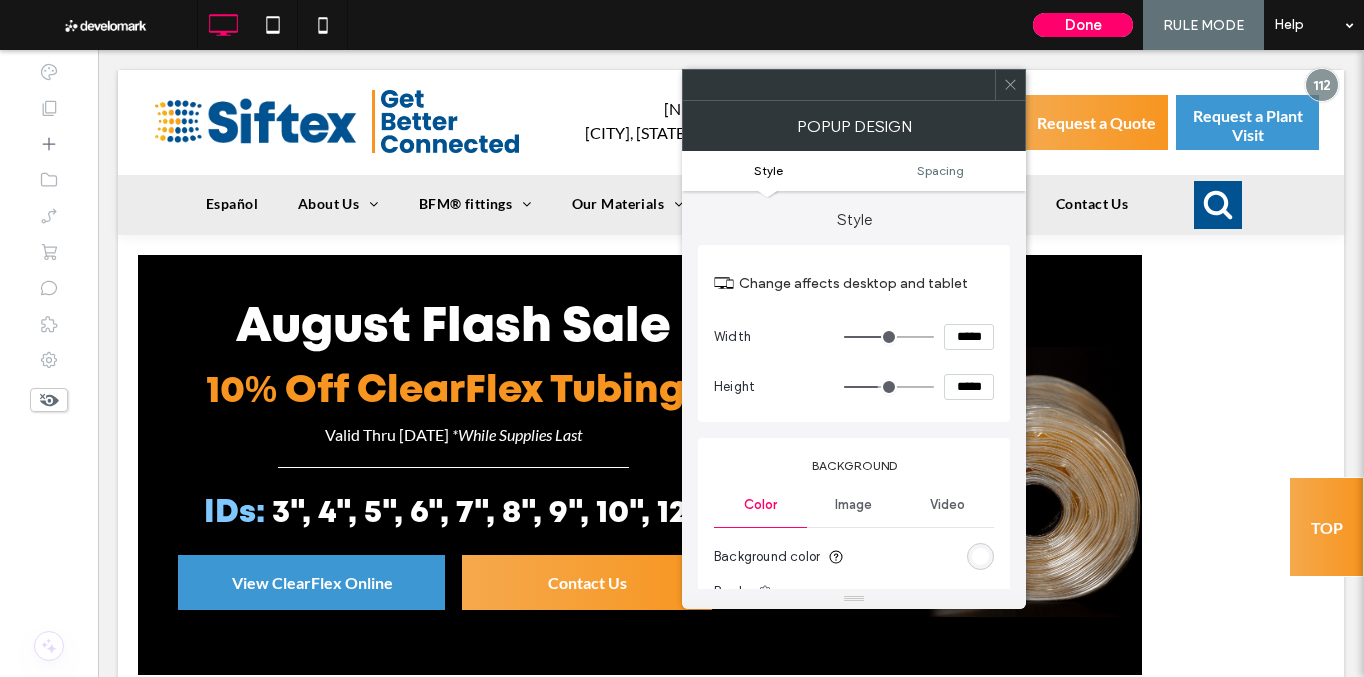 click 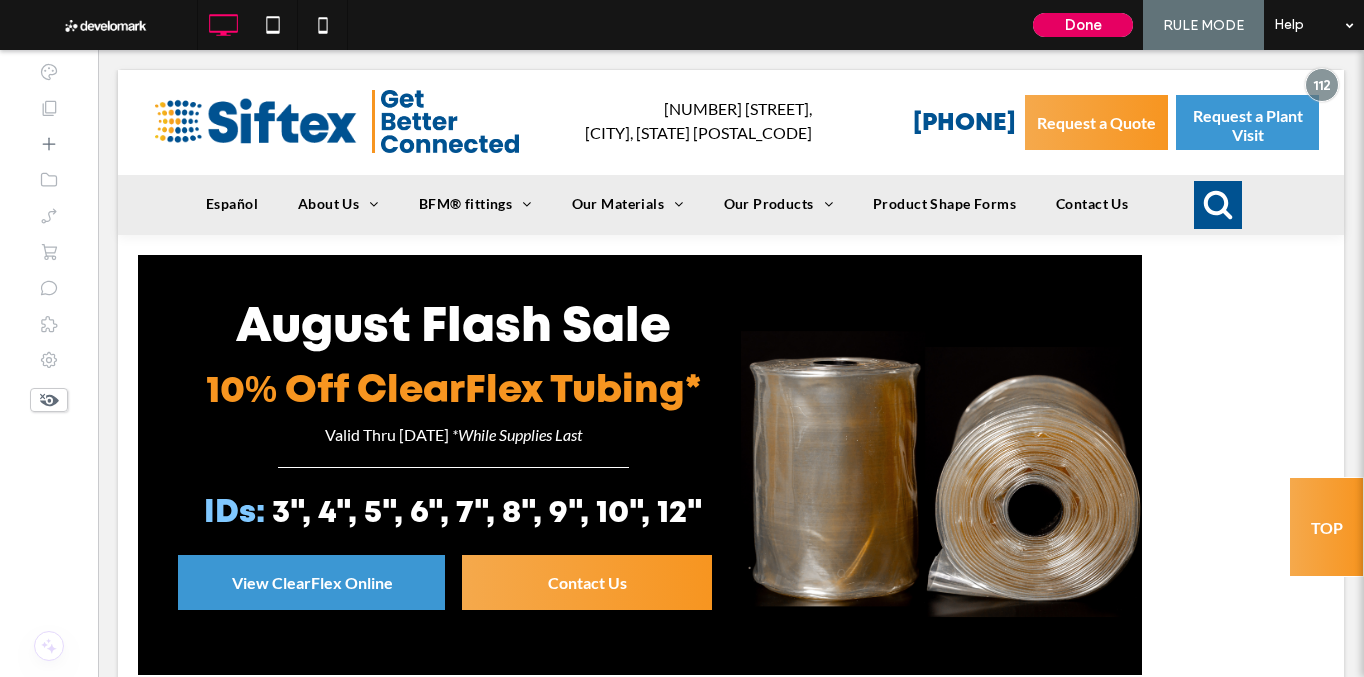 click on "Done" at bounding box center [1083, 25] 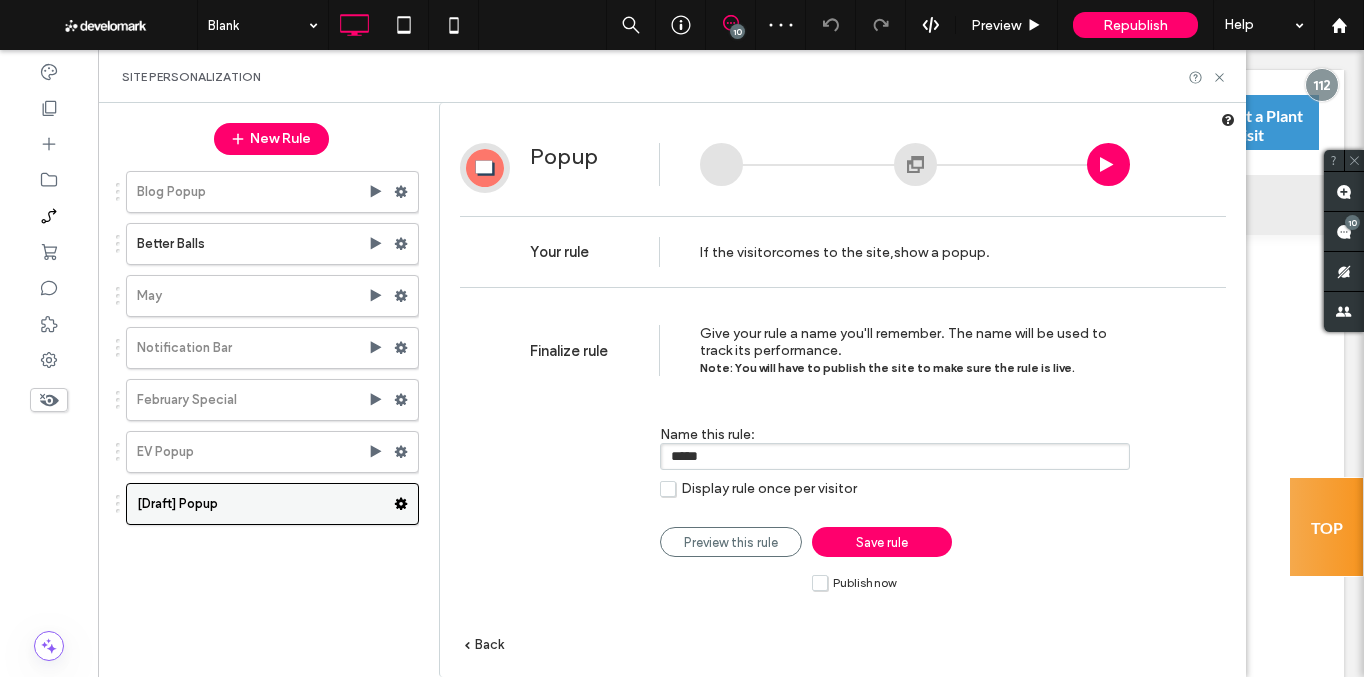 click 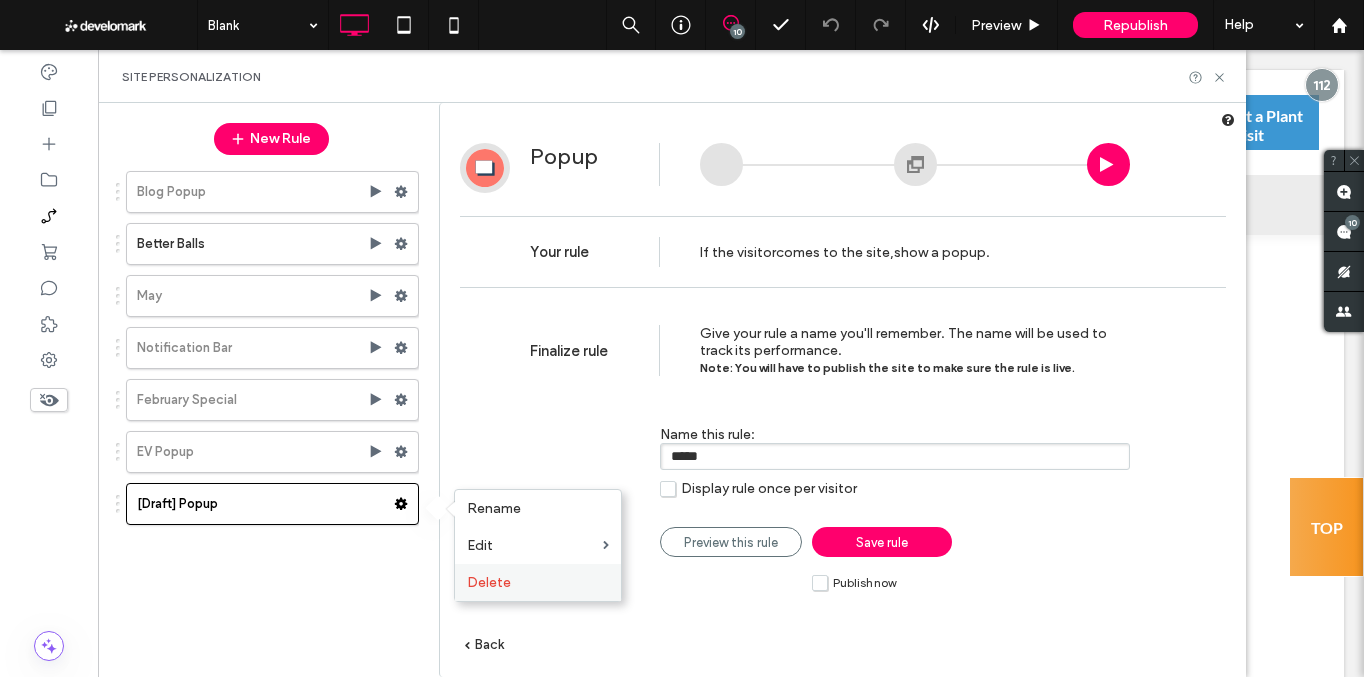 click on "Delete" at bounding box center (489, 582) 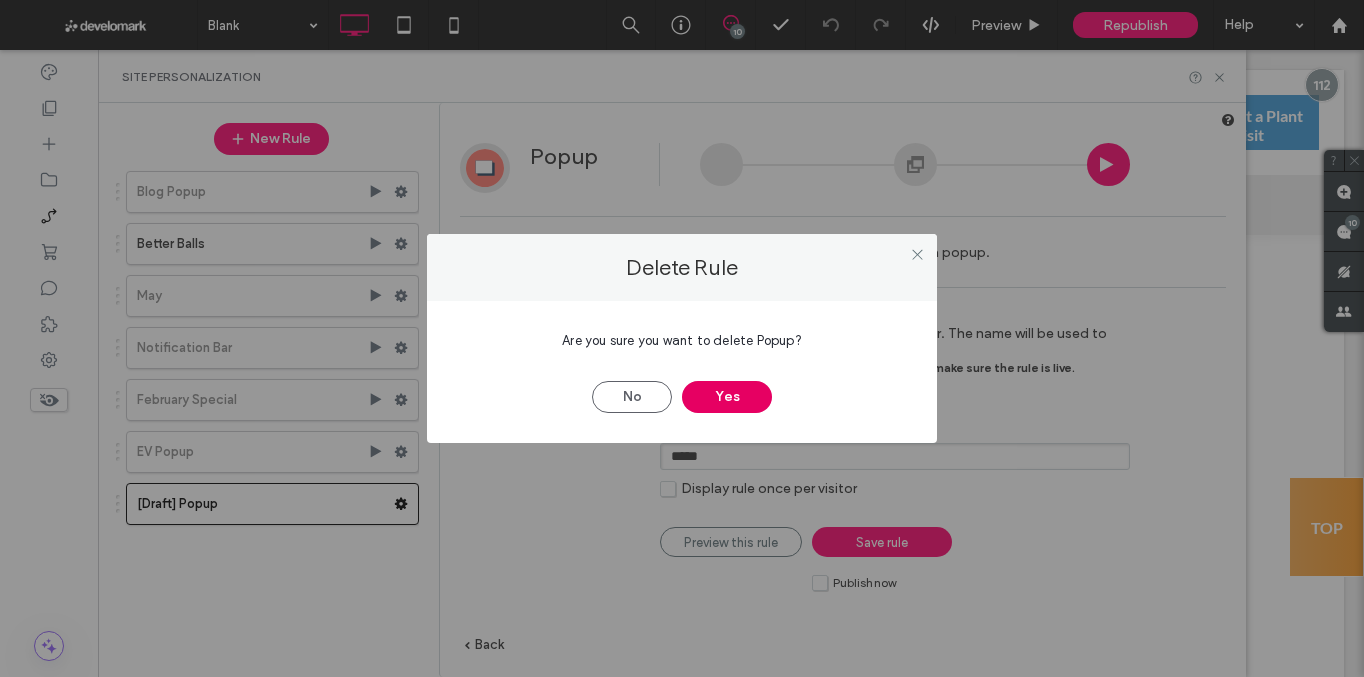 click on "Yes" at bounding box center [727, 397] 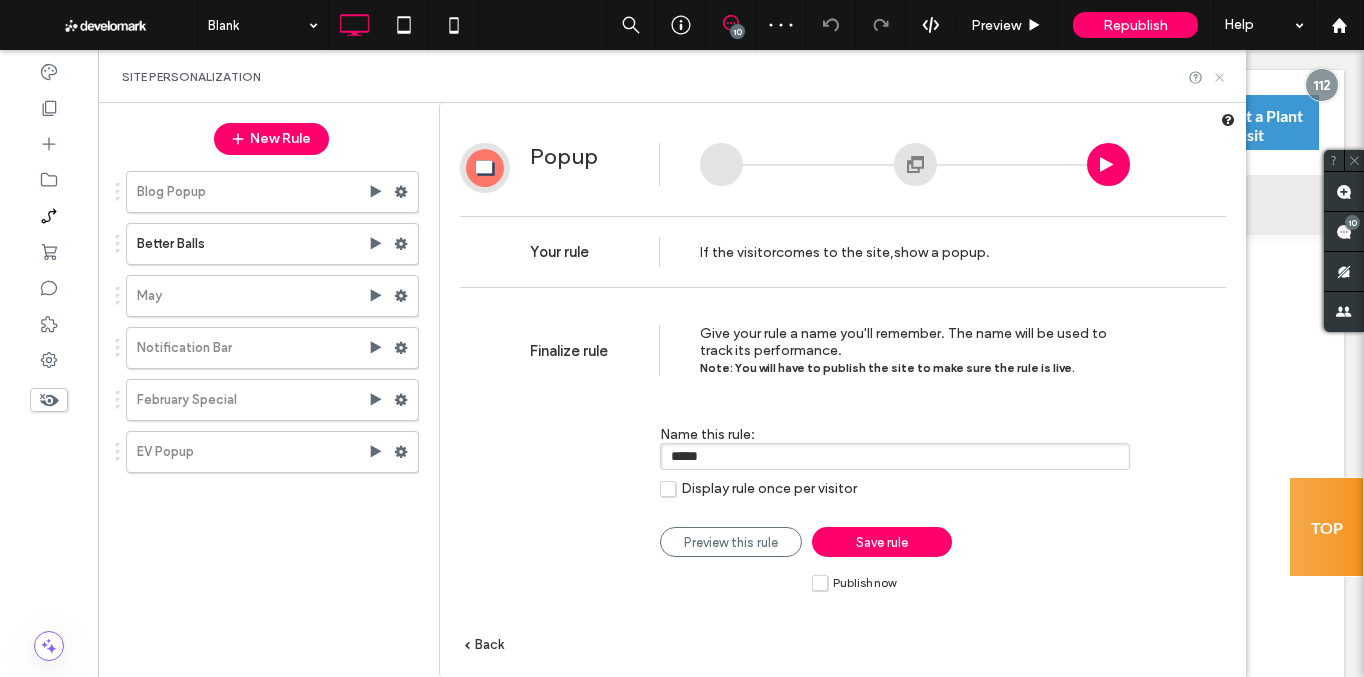 click 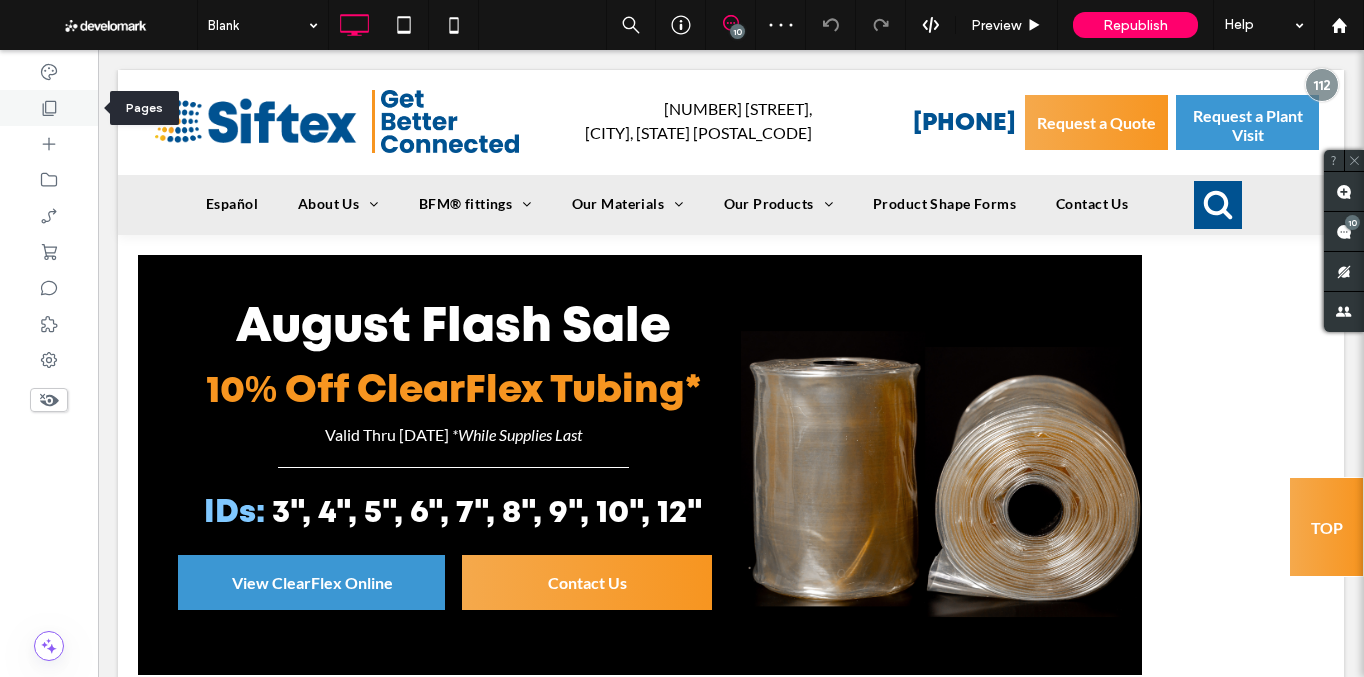 click 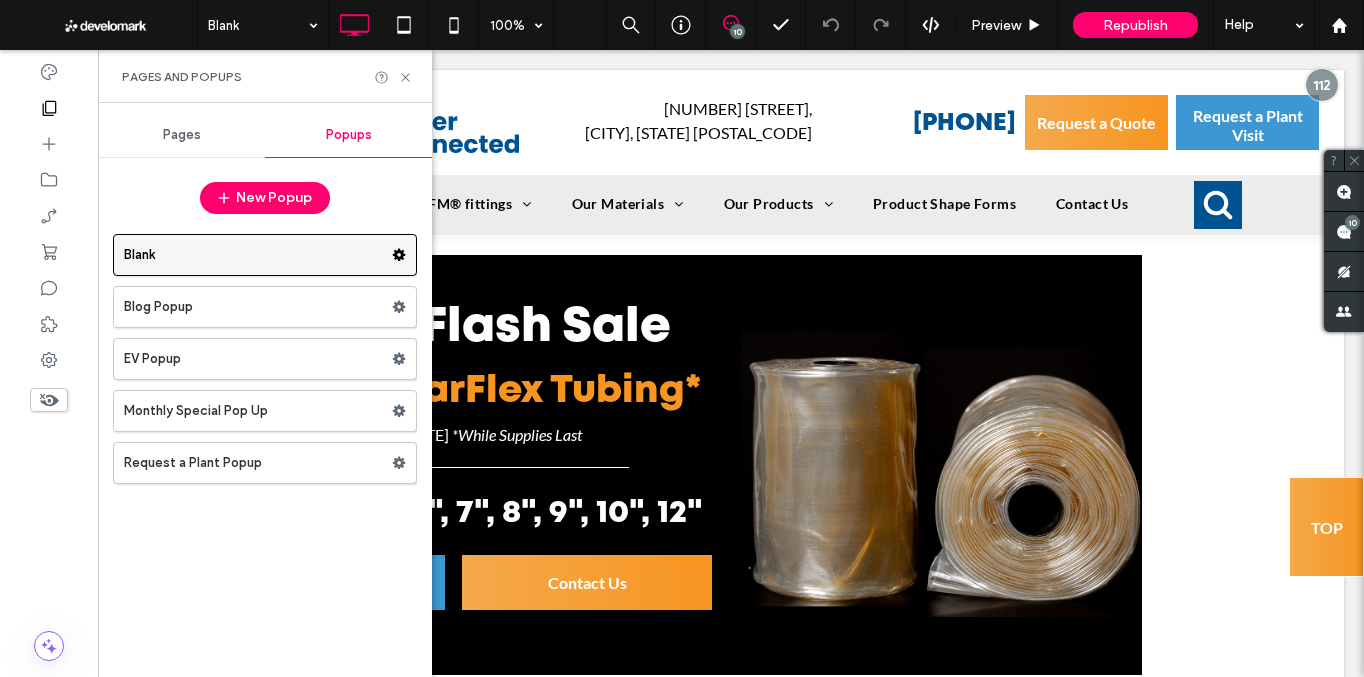 click on "Blank" at bounding box center (258, 255) 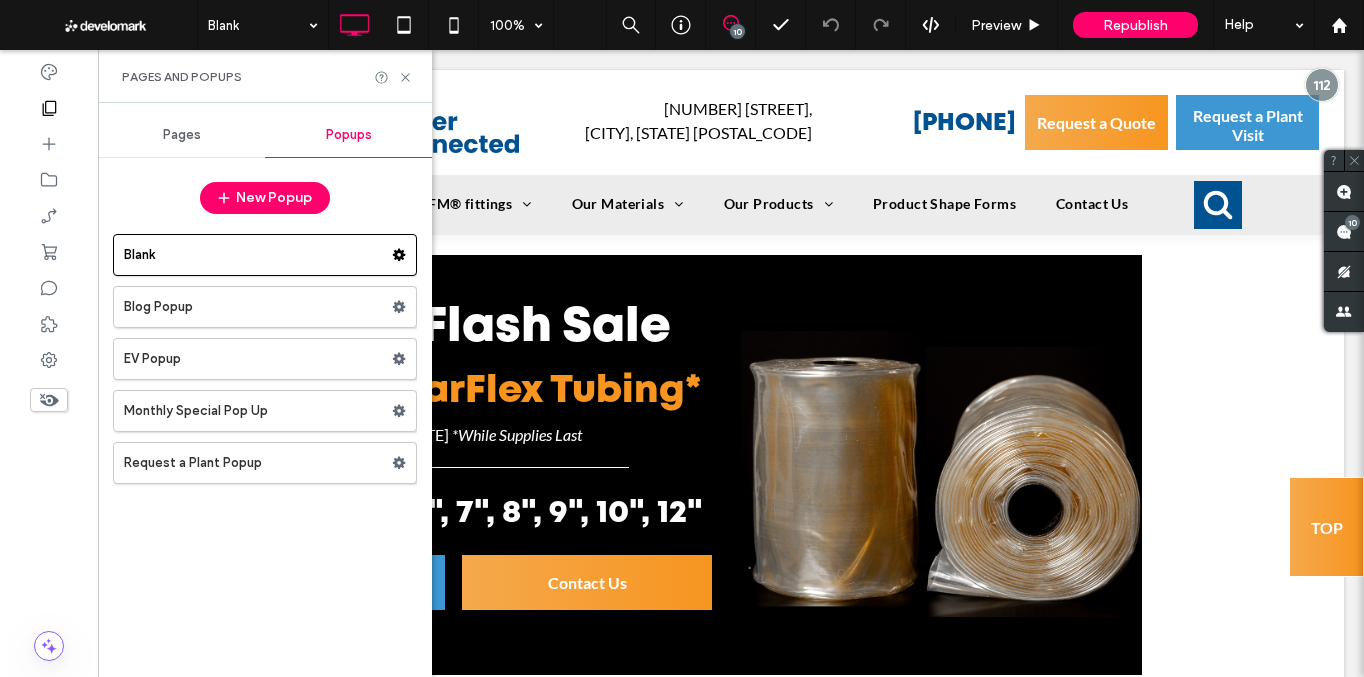 click at bounding box center [682, 338] 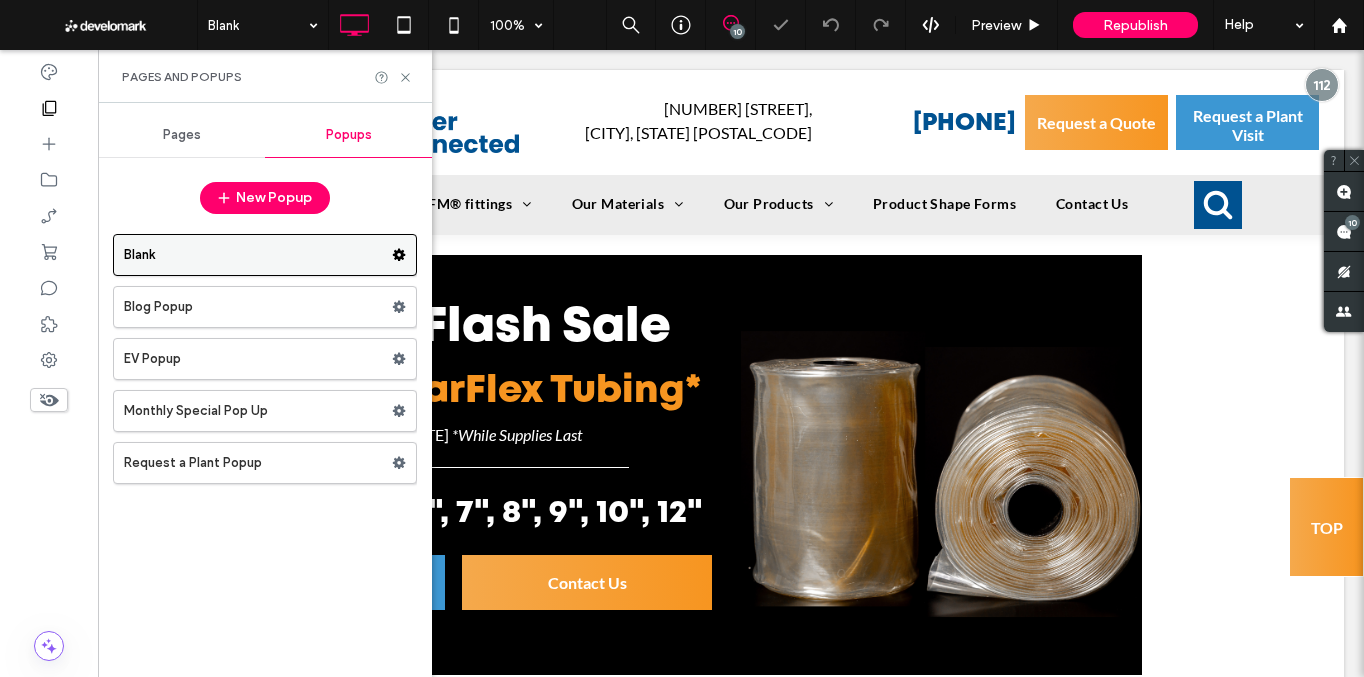 click 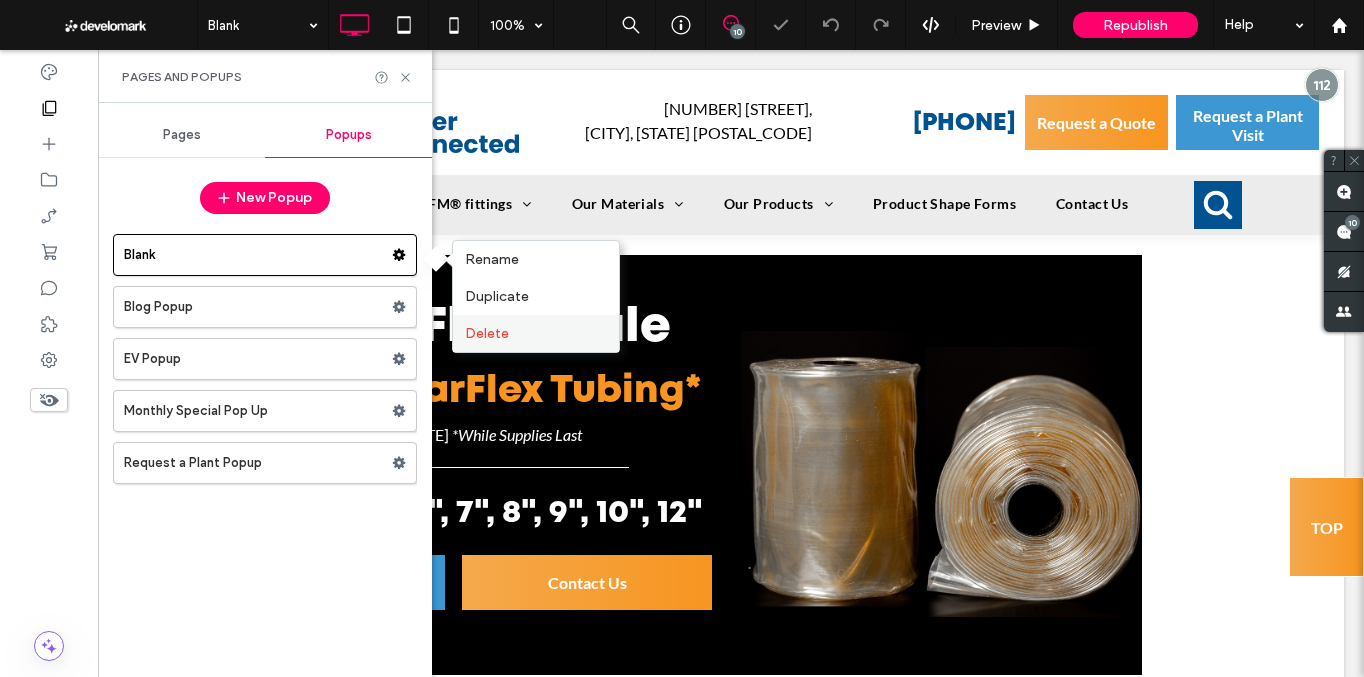click on "Delete" at bounding box center (487, 333) 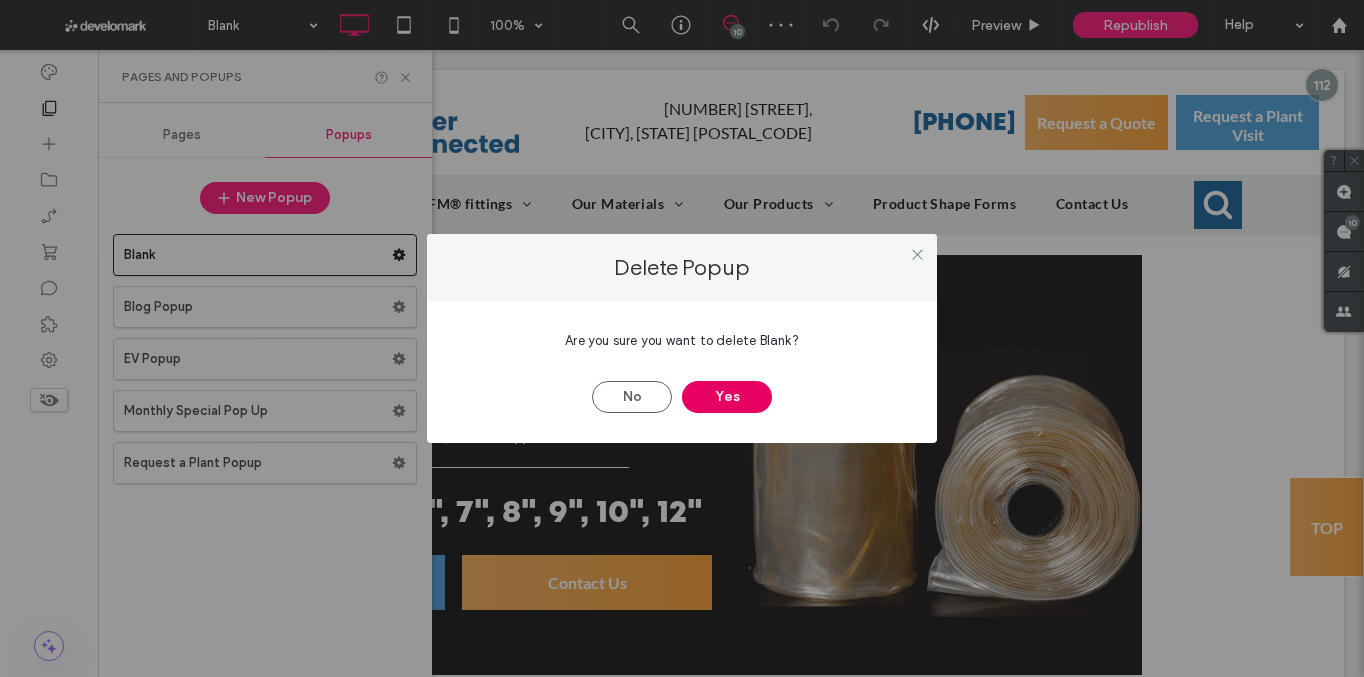 click on "Yes" at bounding box center [727, 397] 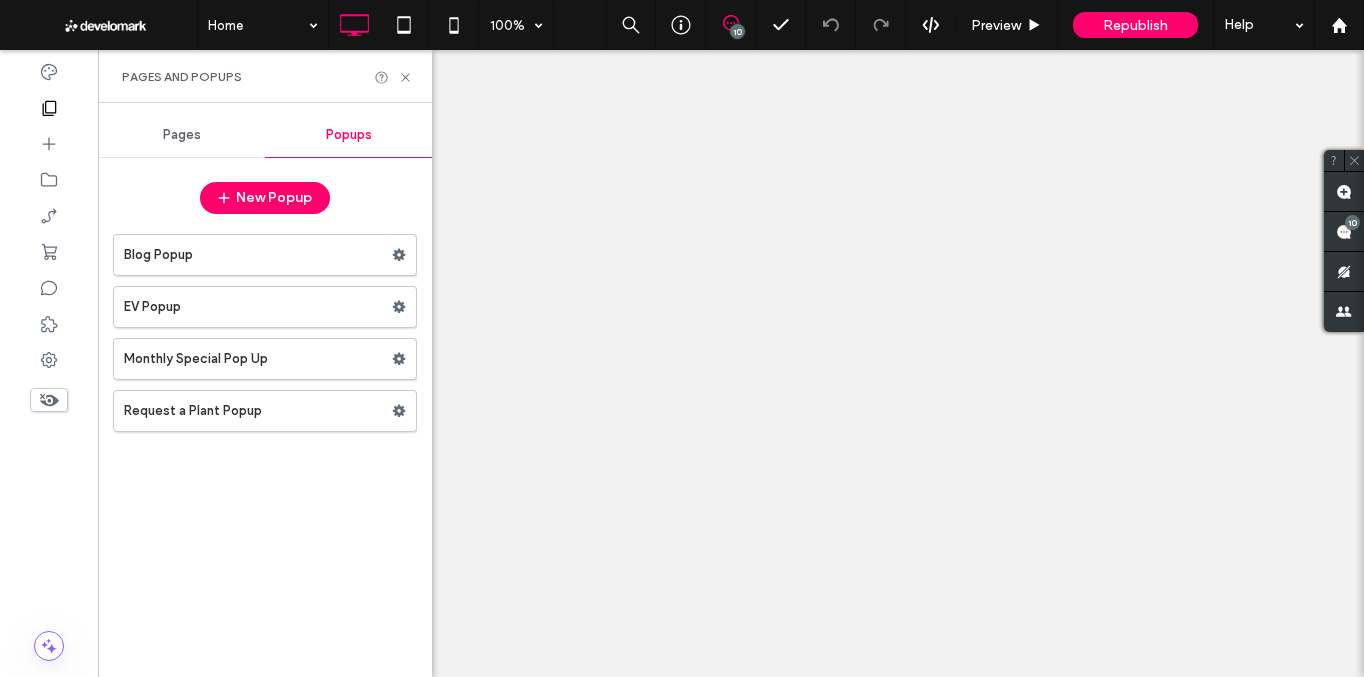 click at bounding box center [682, 338] 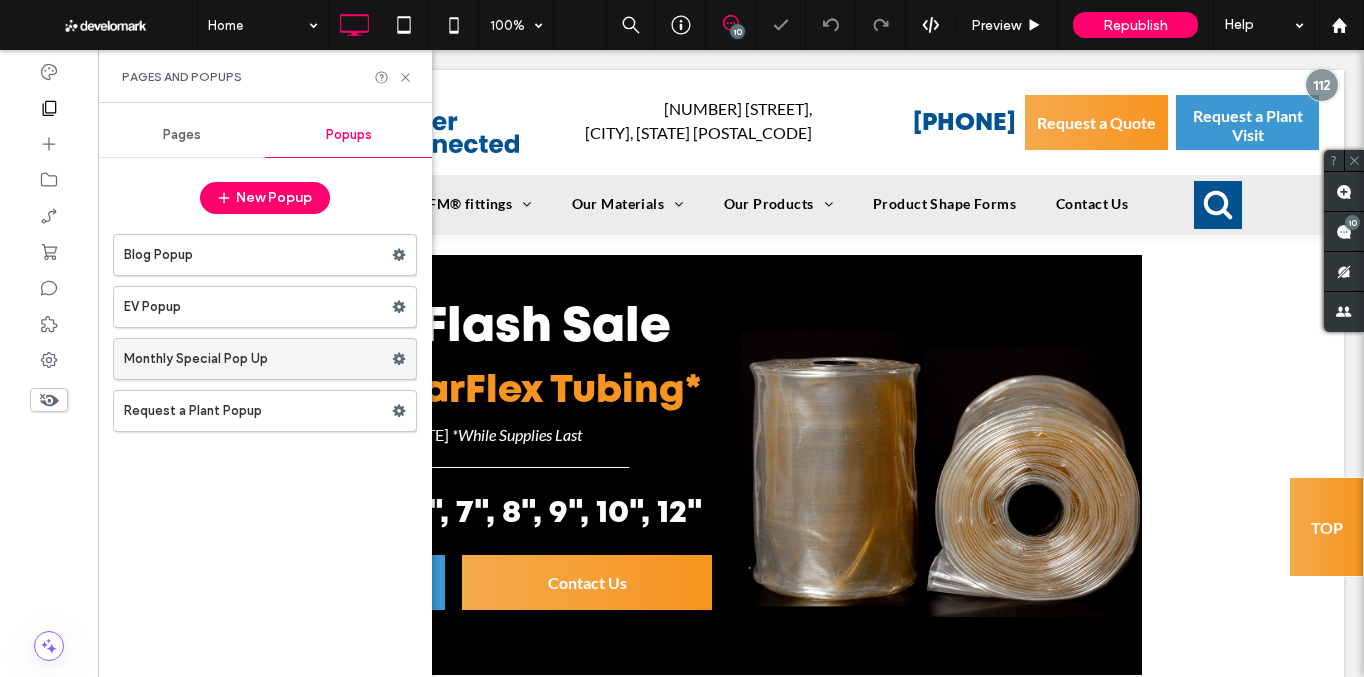 click 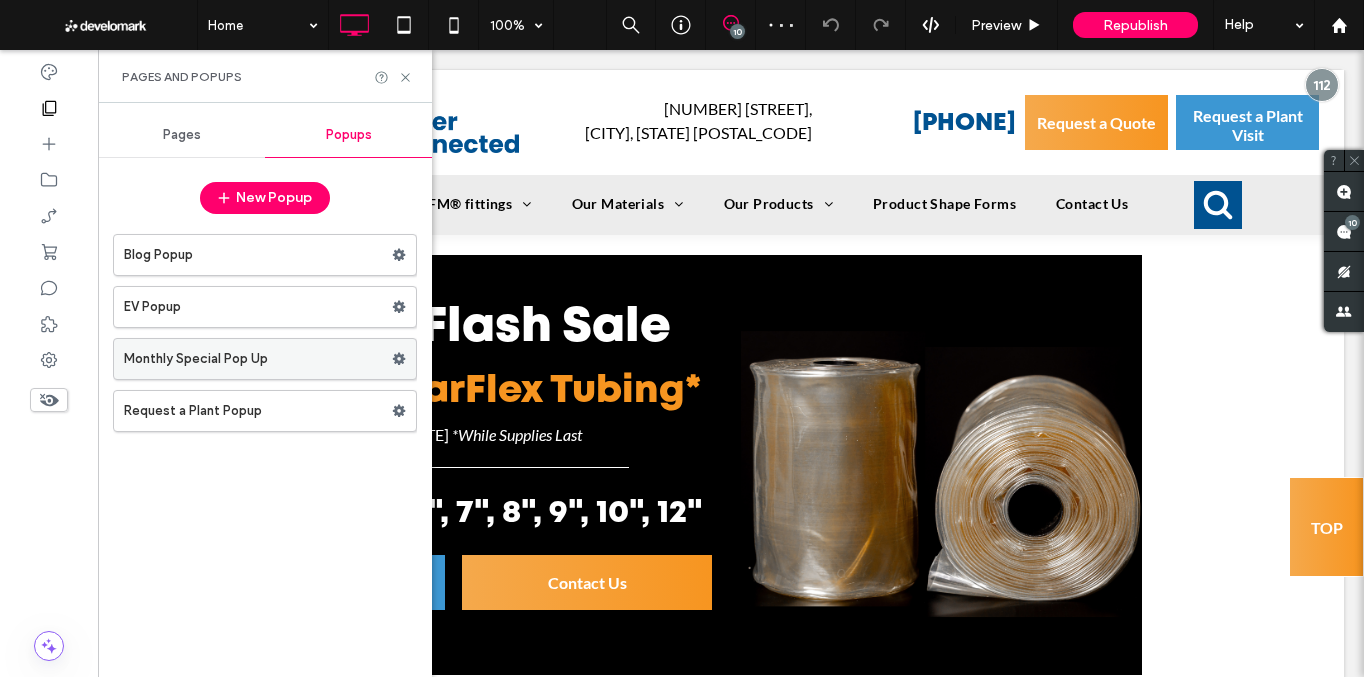 click on "Monthly Special Pop Up" at bounding box center (258, 359) 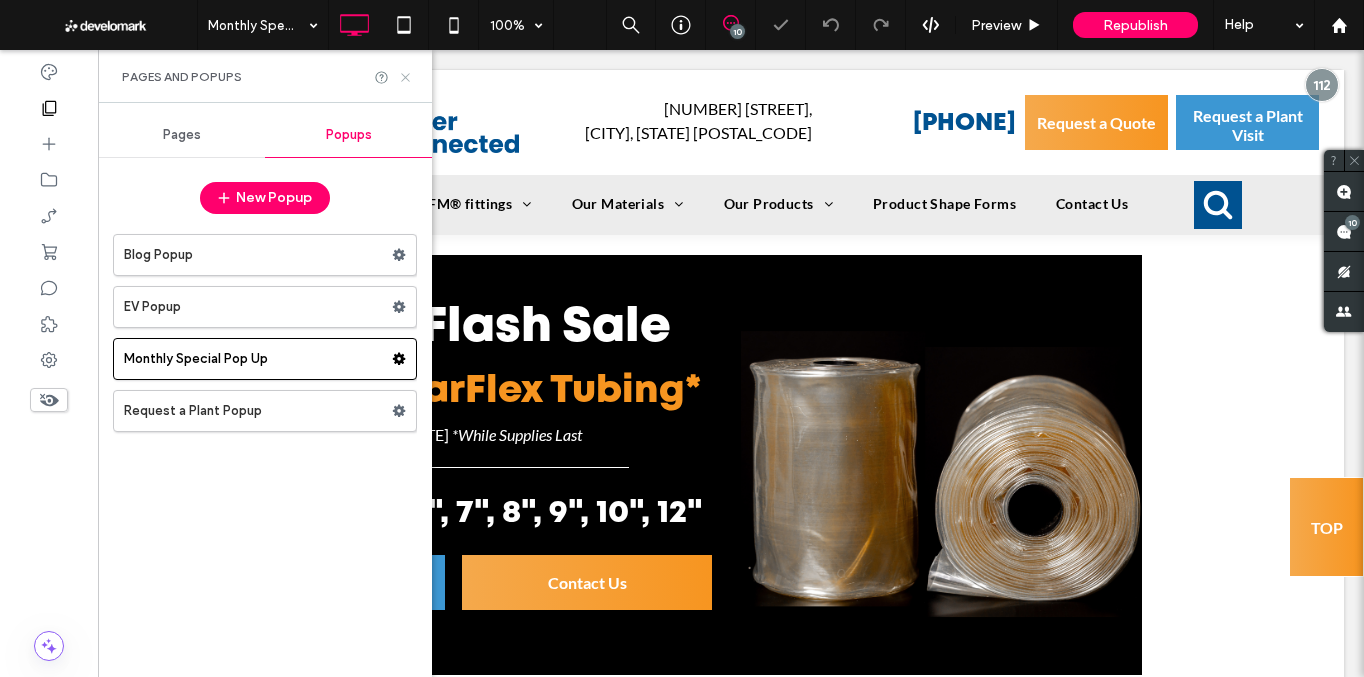 click 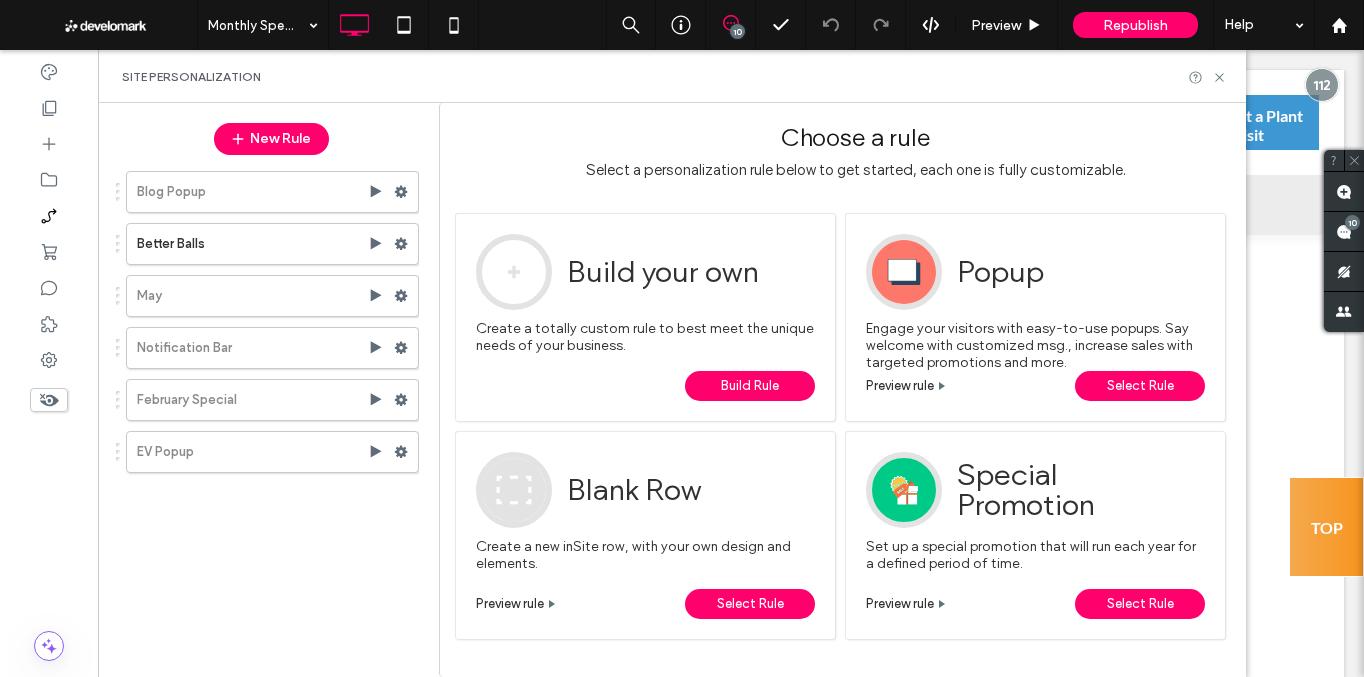 click on "Build Rule" at bounding box center (750, 386) 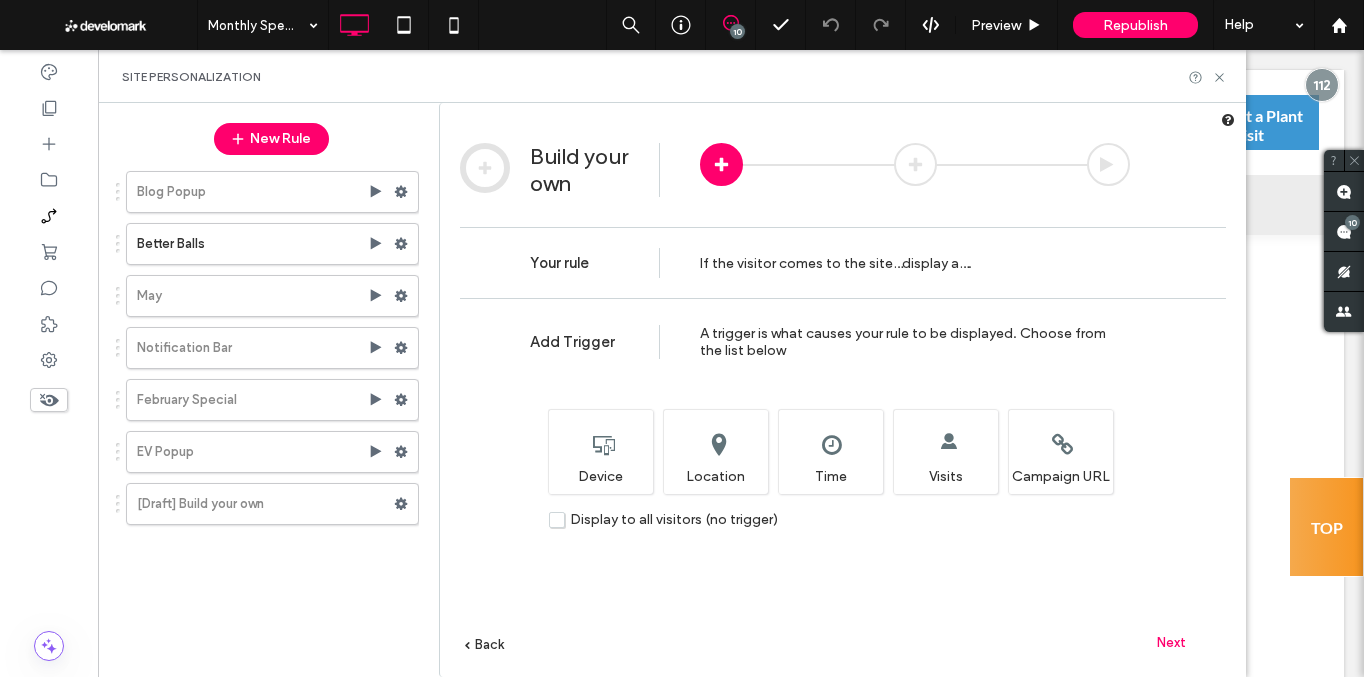 click on "Choose which device type(s) will display this rule.
Device
Target visitors based on their physical location.
Location
Set the time and/or date when you want this rule to display.
Time
Set the number of visits to the site required to display this rule.
Visits
Generate a specific URL that will display this rule.
Campaign URL" at bounding box center (830, 435) 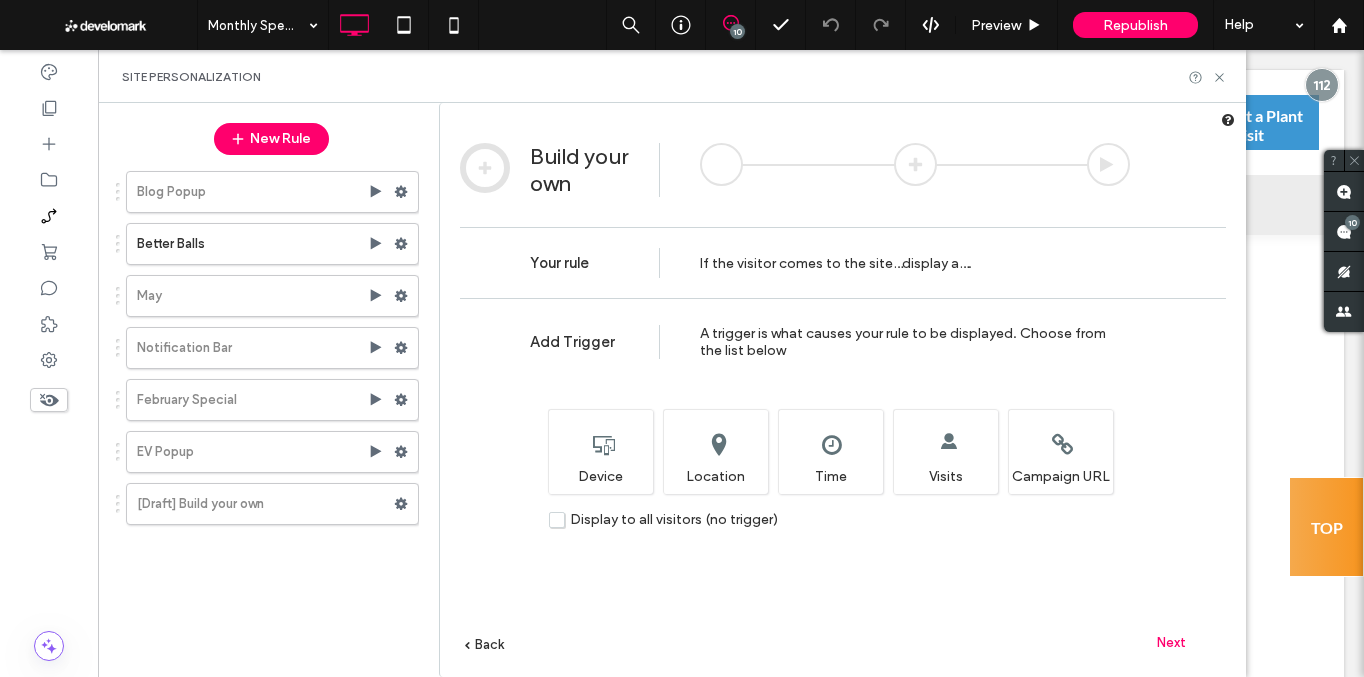 click at bounding box center [915, 164] 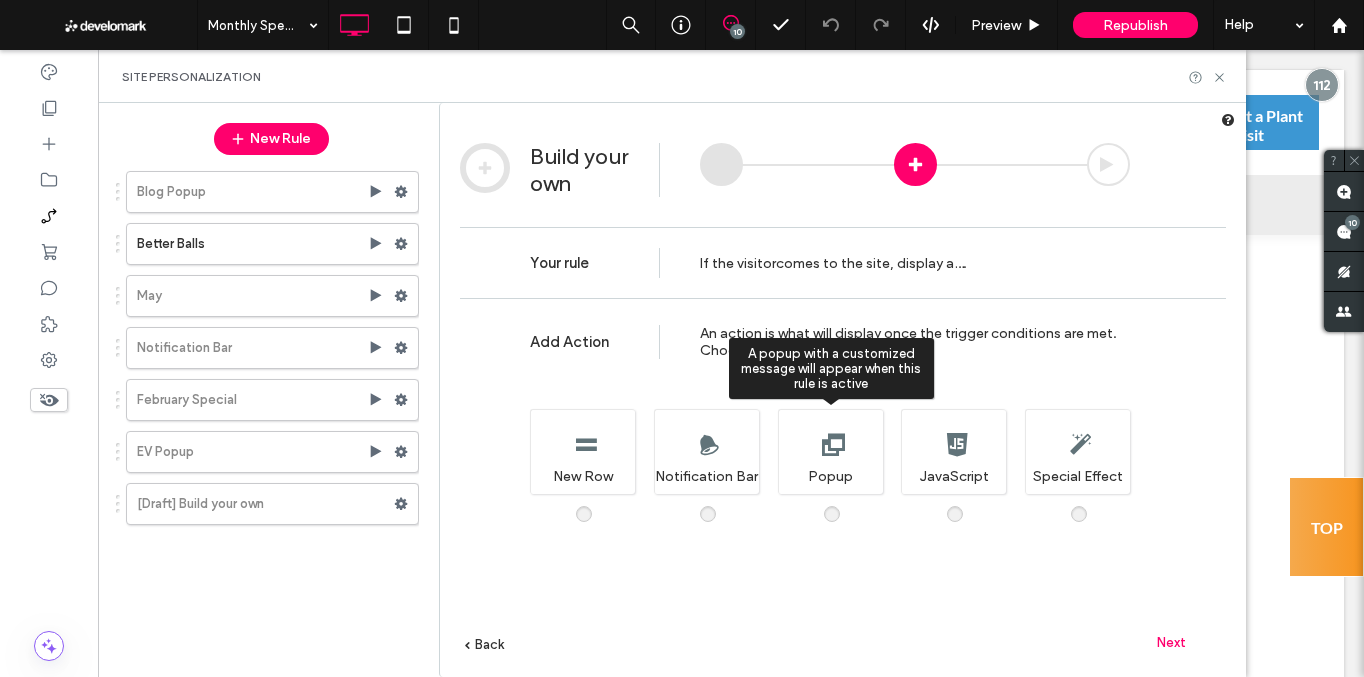 click on "A popup with a customized message will appear when this rule is active
Popup" at bounding box center (830, 451) 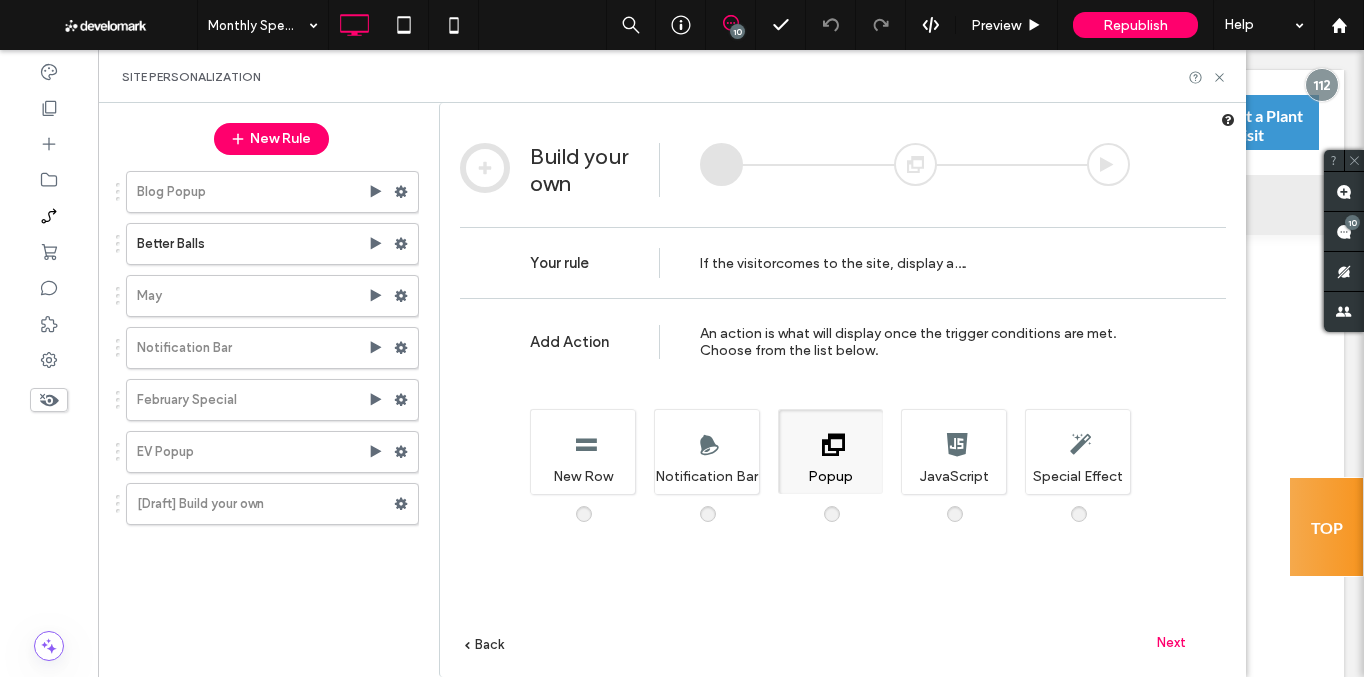 click at bounding box center (915, 164) 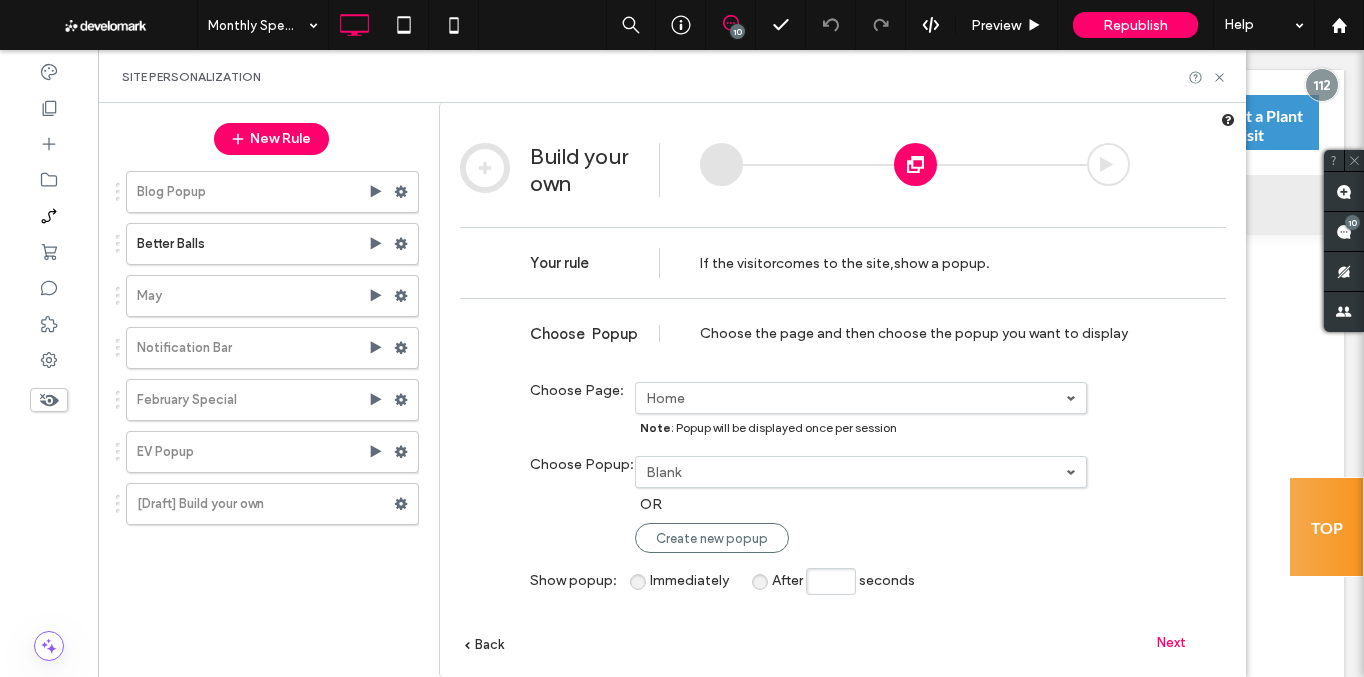 click on "Blank" at bounding box center (856, 398) 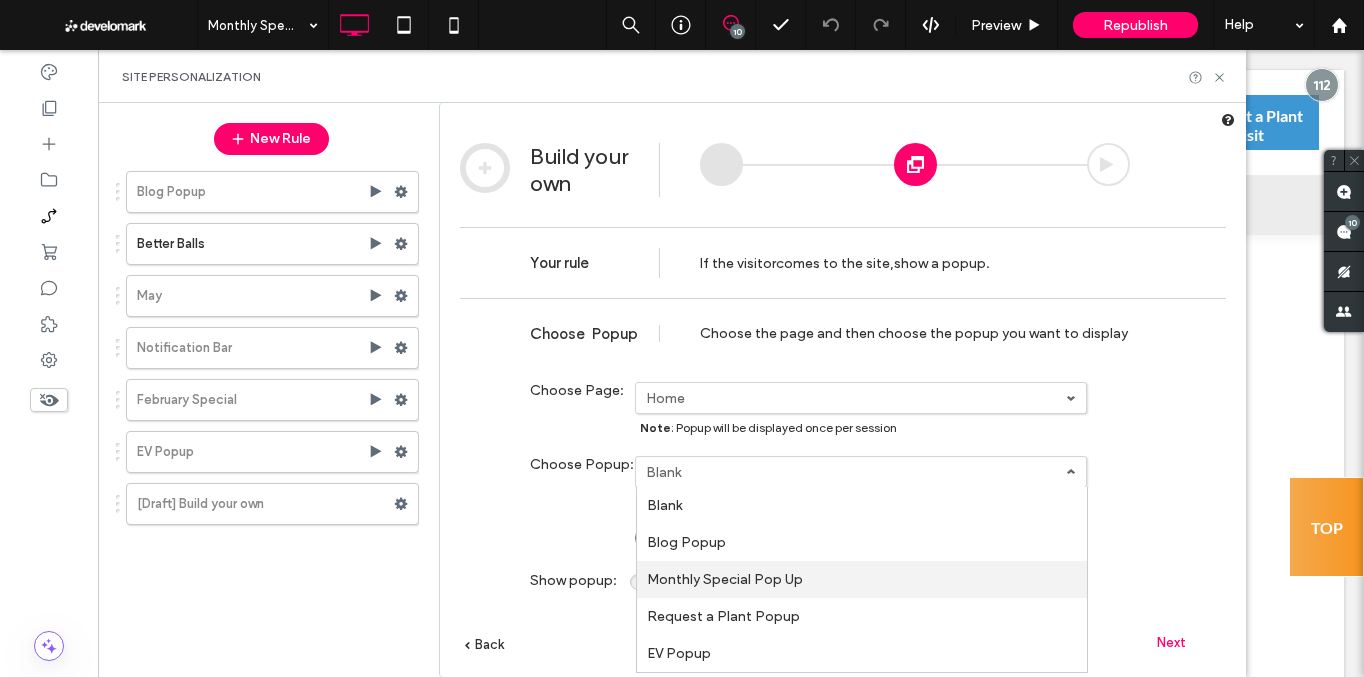 click on "Monthly Special Pop Up" at bounding box center [0, 0] 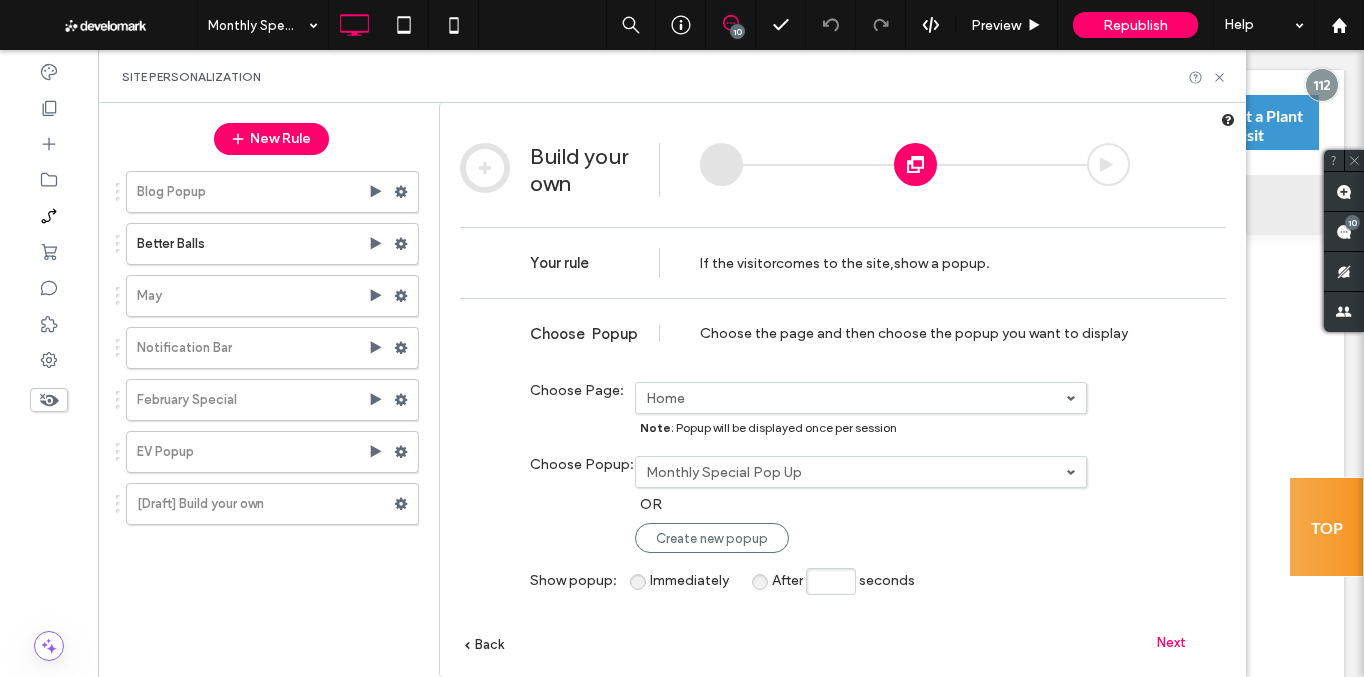 click on "After" at bounding box center [787, 580] 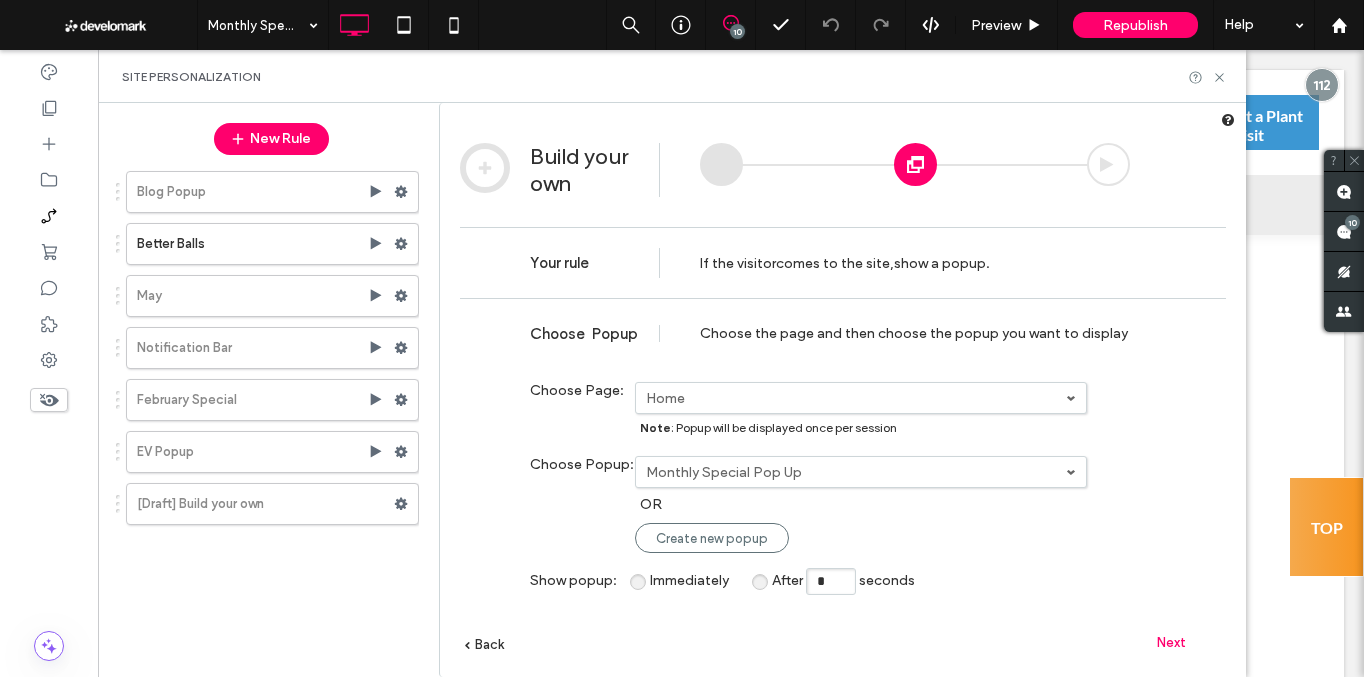 type on "*" 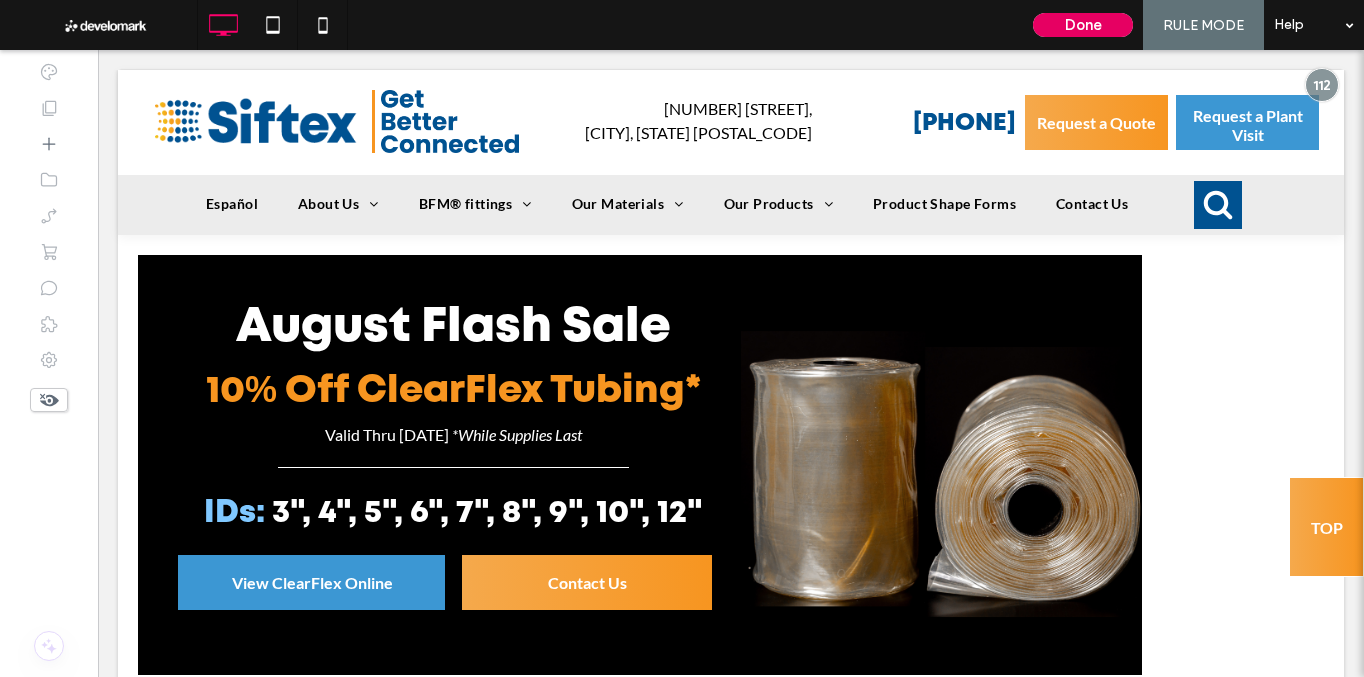 click on "Done" at bounding box center (1083, 25) 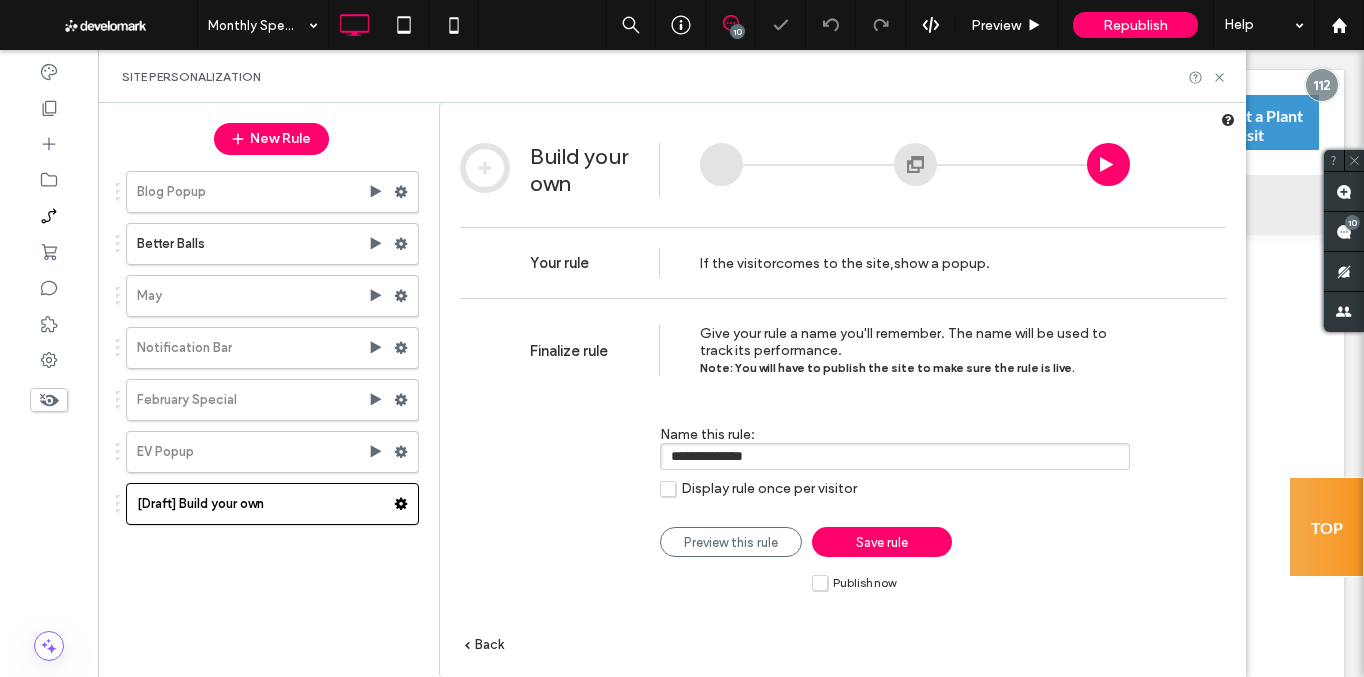 click on "**********" at bounding box center (895, 456) 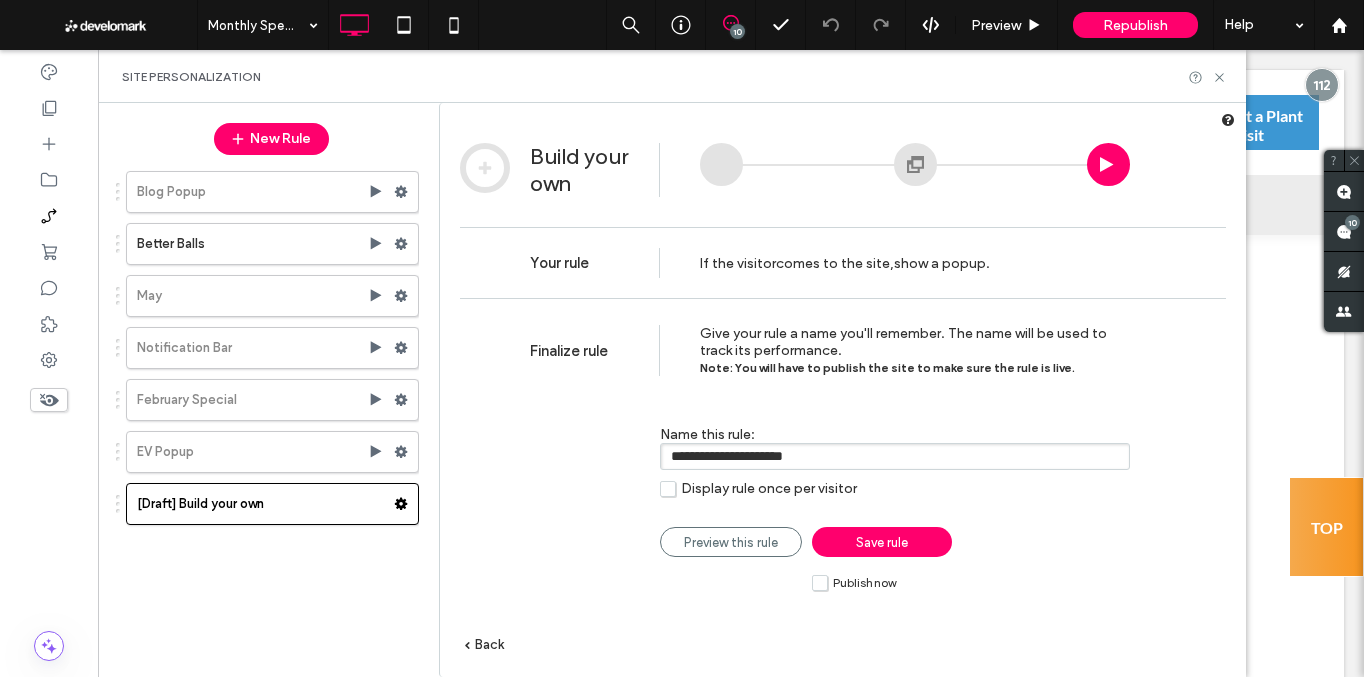 type on "**********" 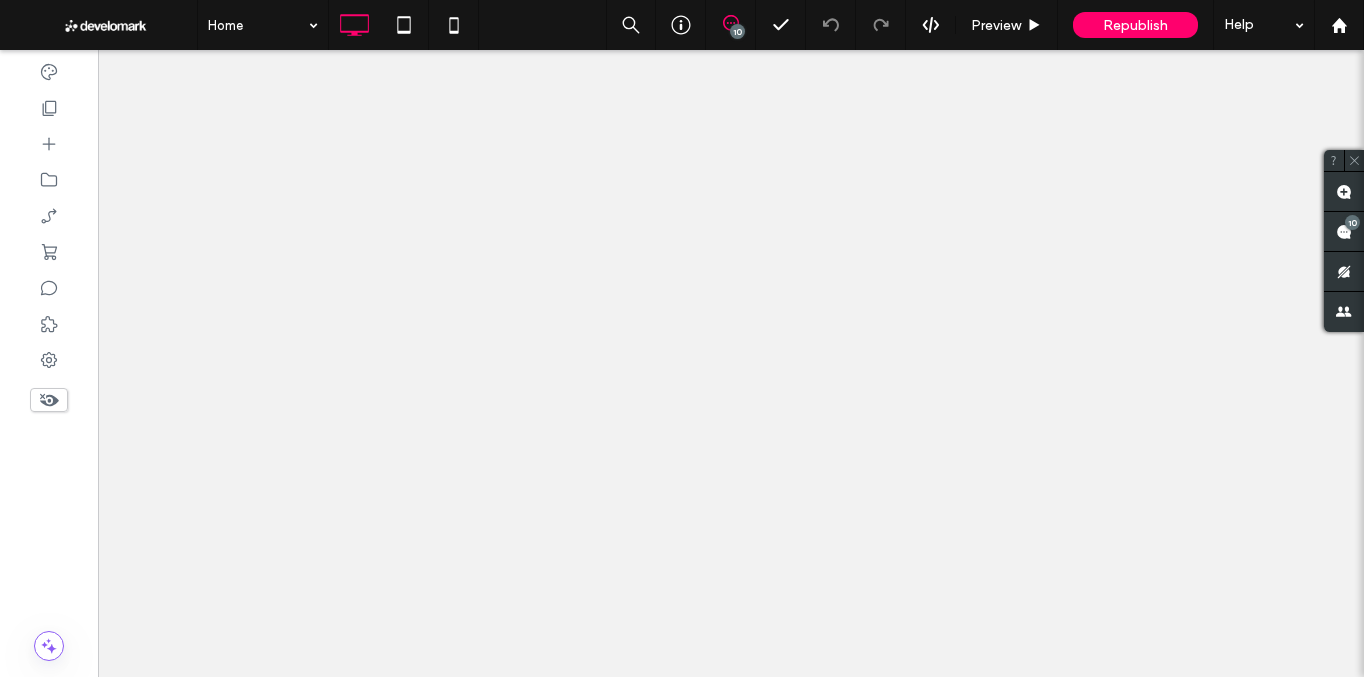 click 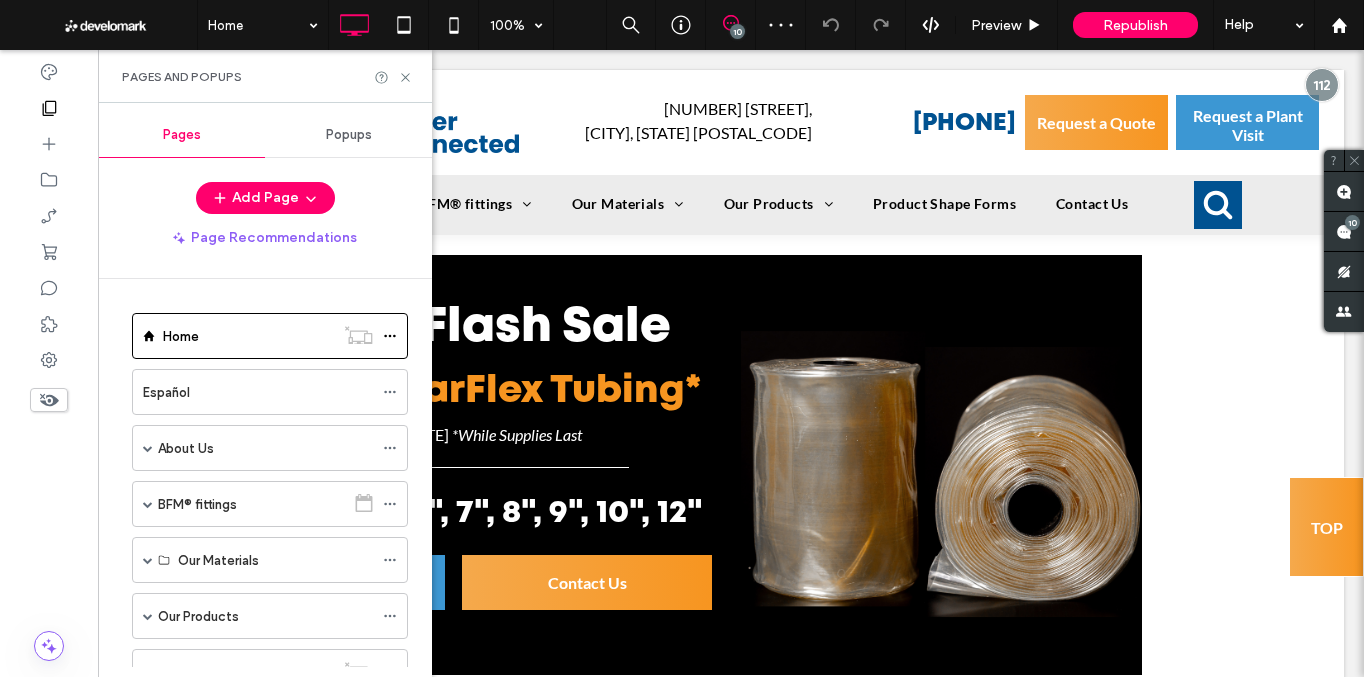 click on "Popups" at bounding box center (349, 135) 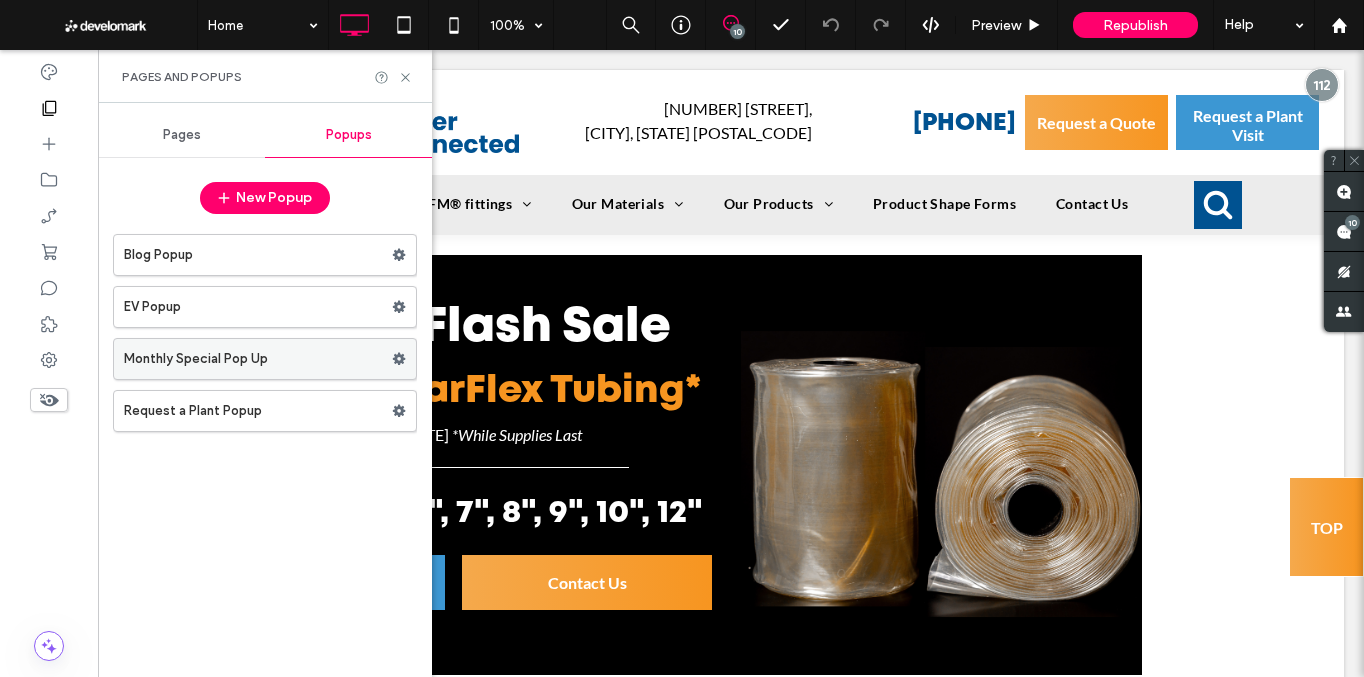 click on "Monthly Special Pop Up" at bounding box center [258, 359] 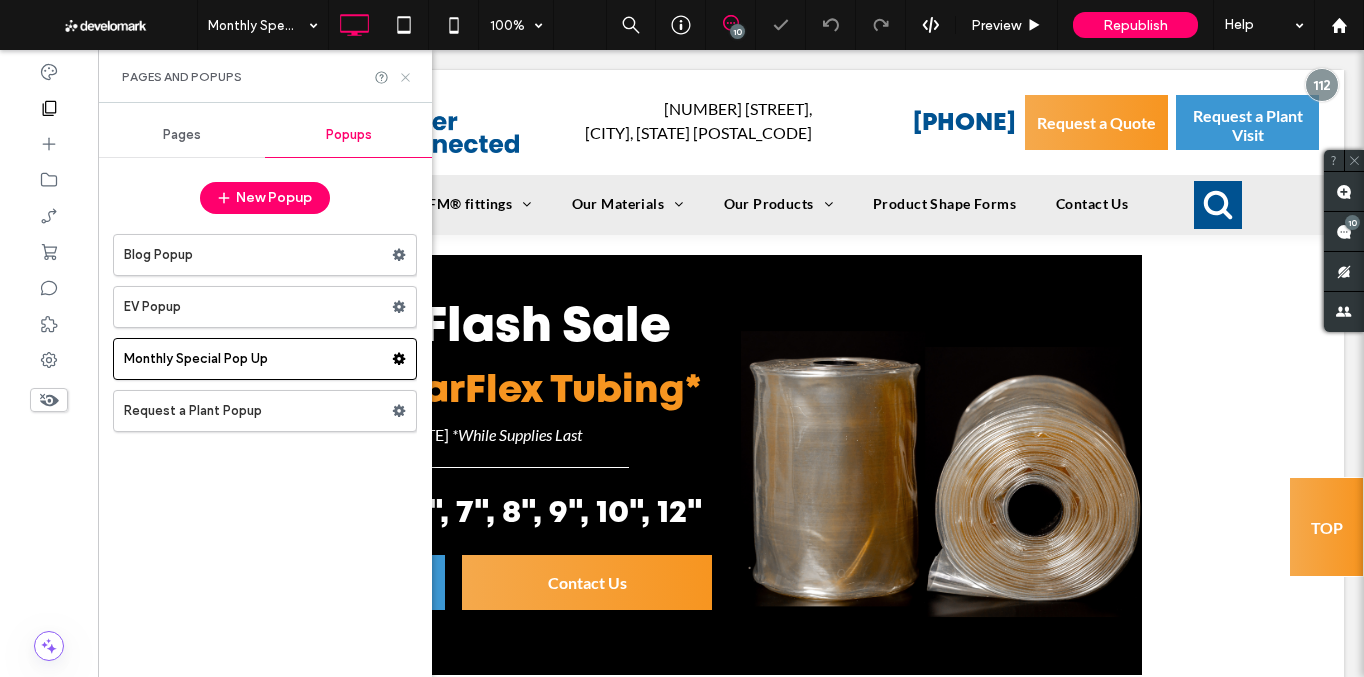 click 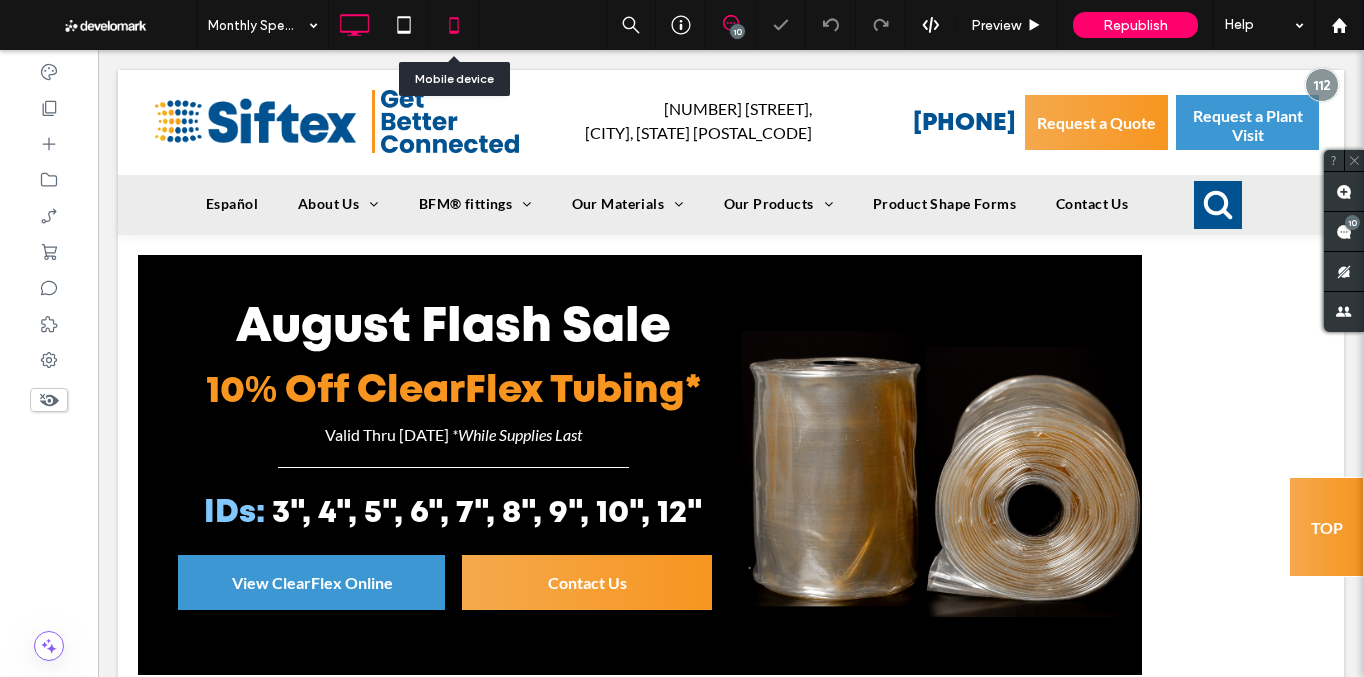 click 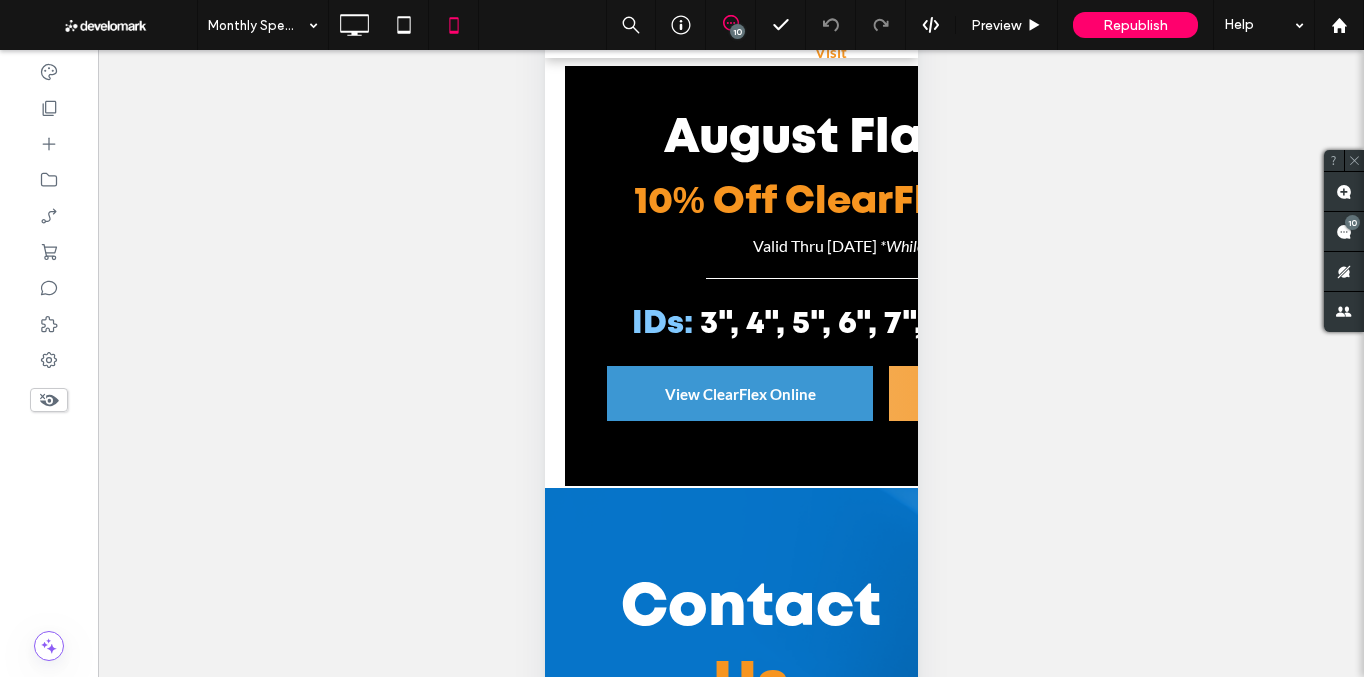 scroll, scrollTop: 0, scrollLeft: 0, axis: both 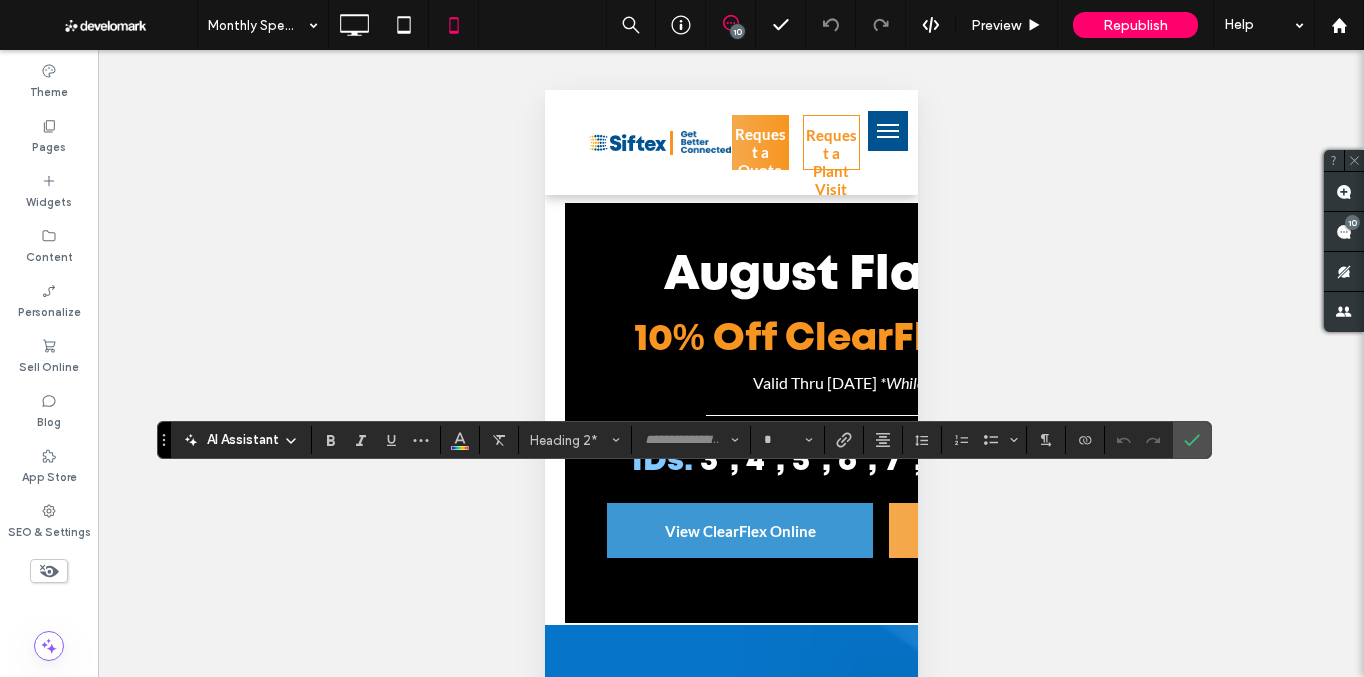 type on "**********" 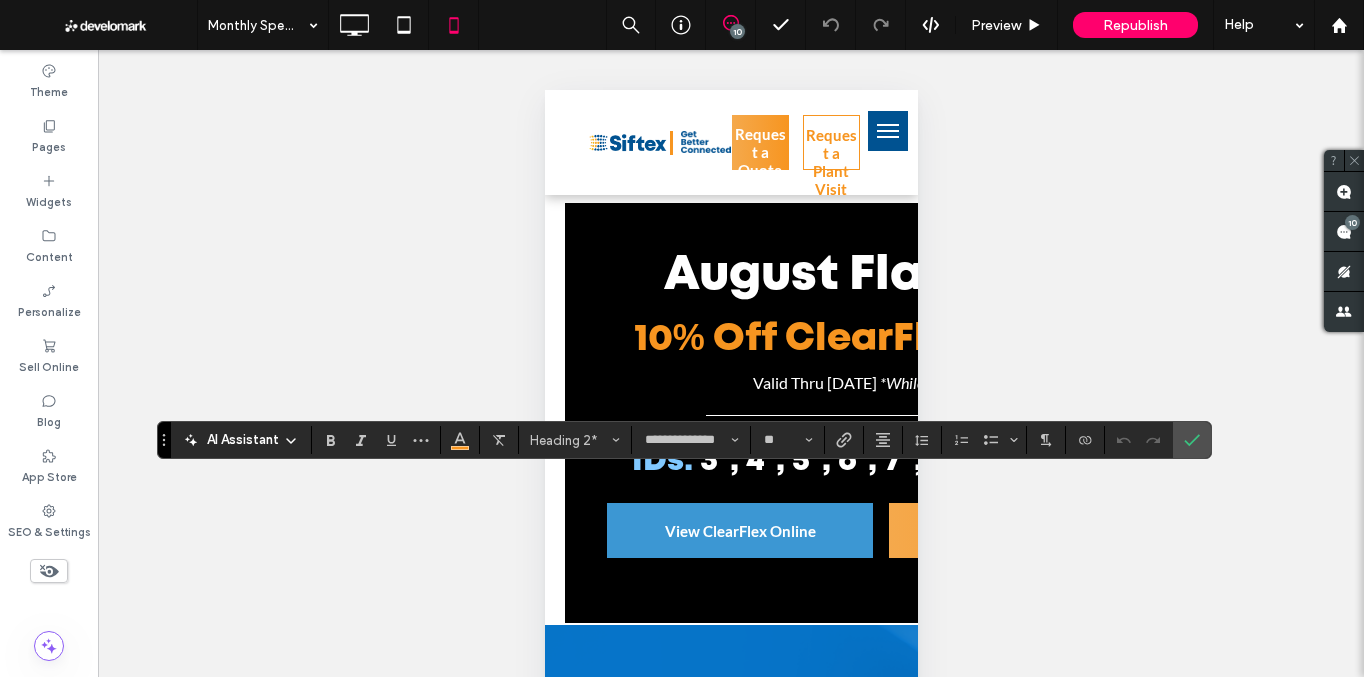 type 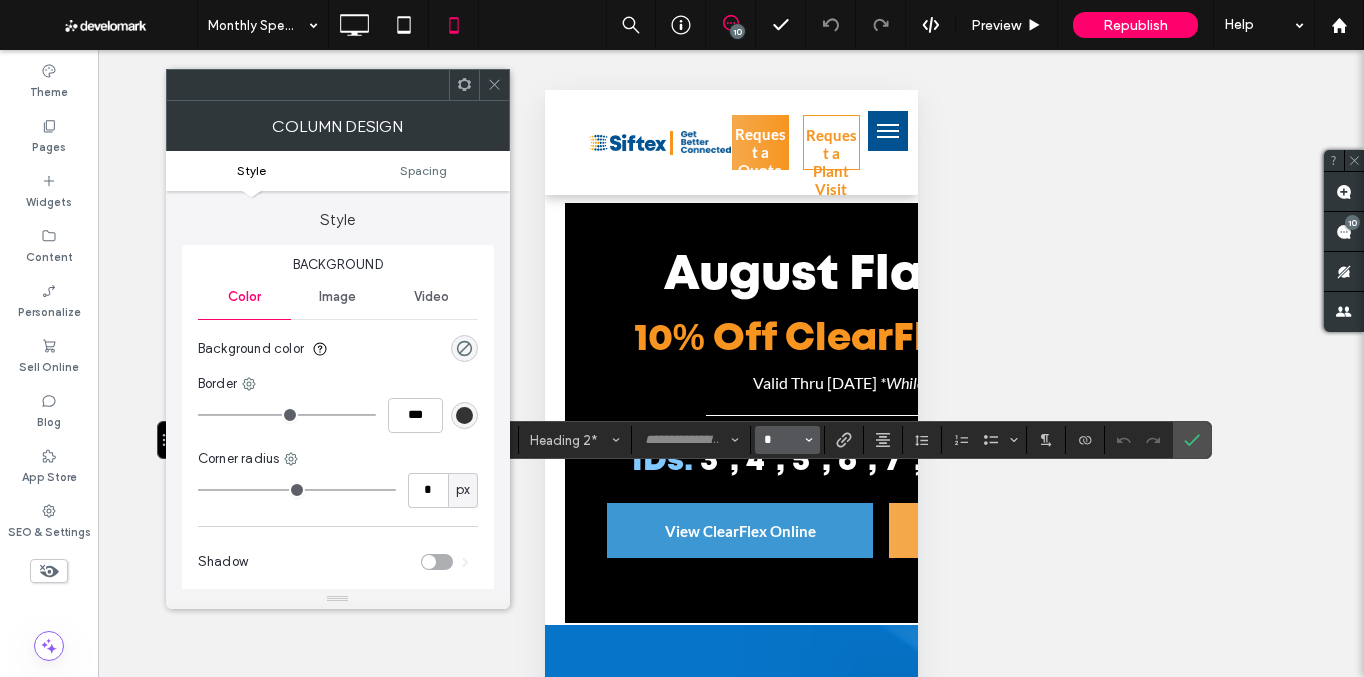 click on "*" at bounding box center [781, 440] 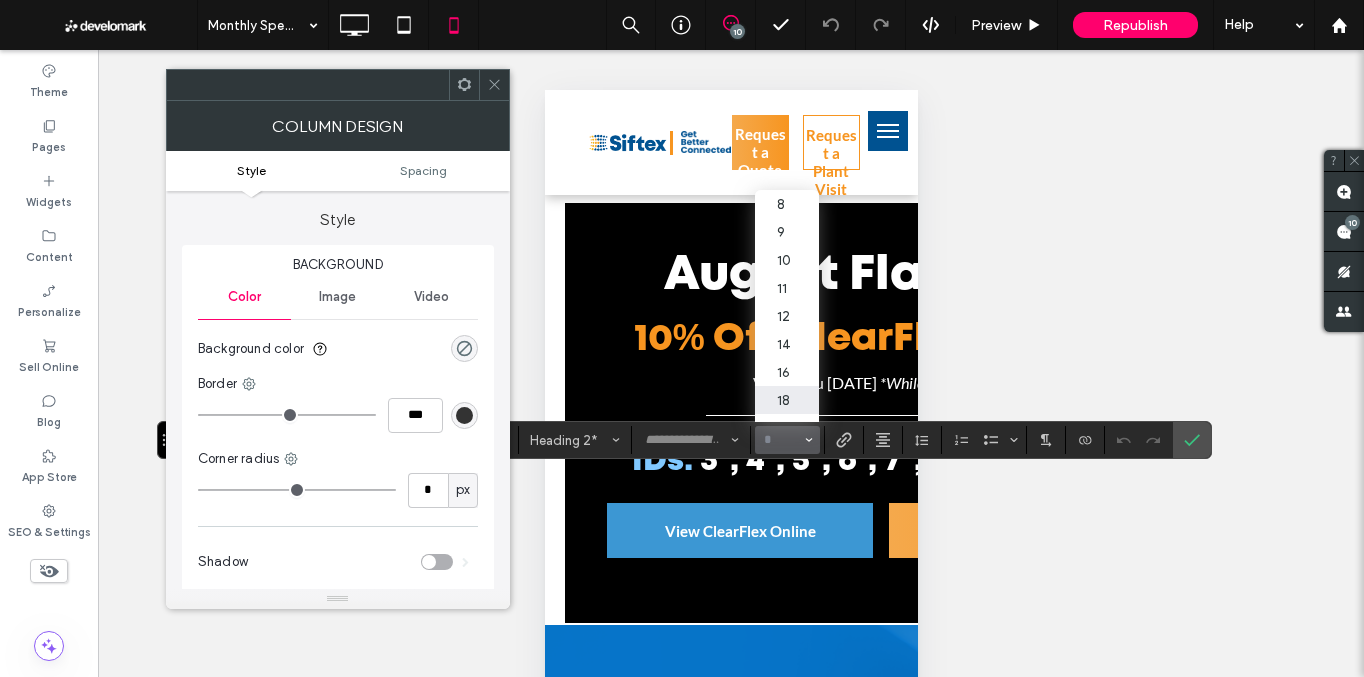 click on "18" at bounding box center [787, 400] 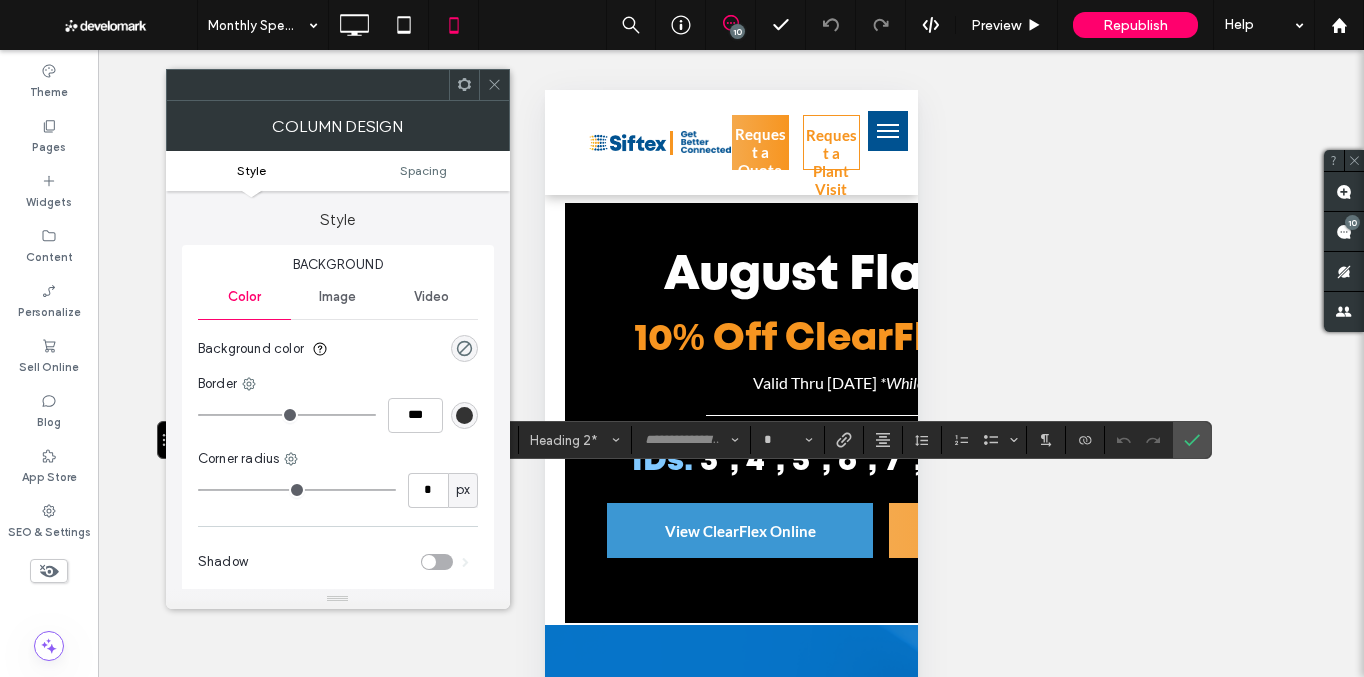 type on "**" 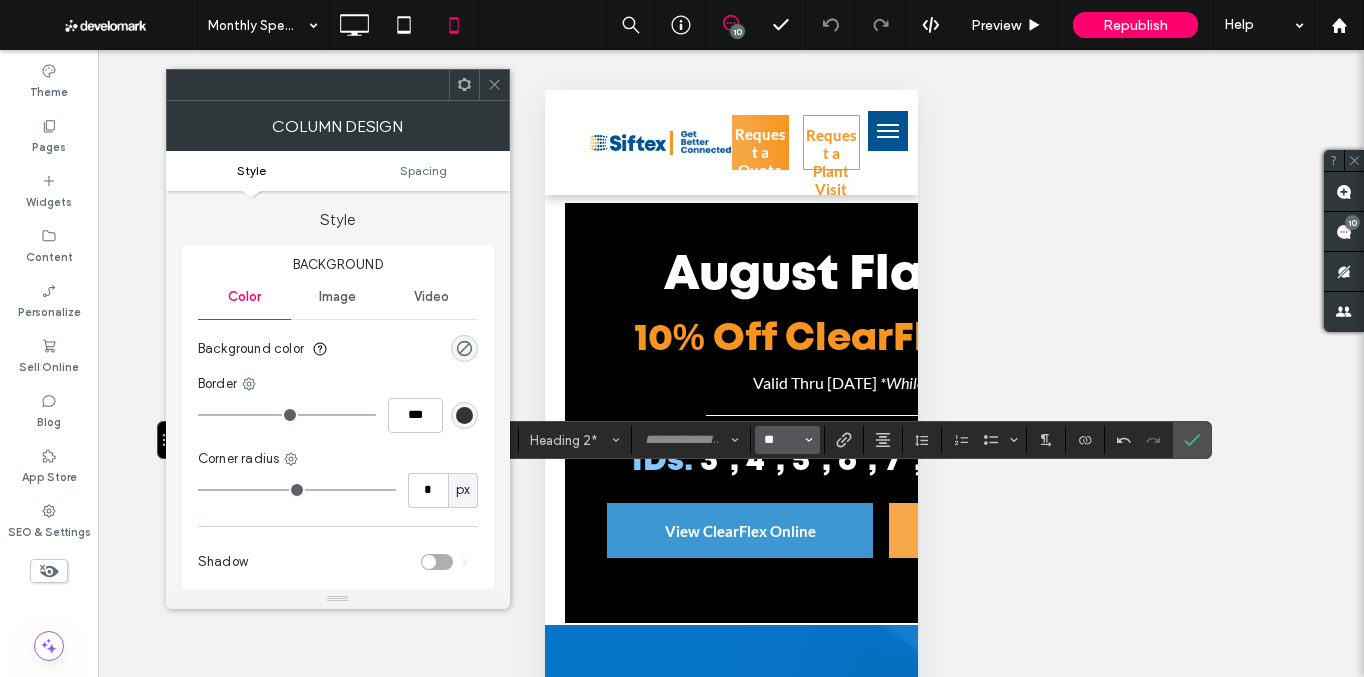 click on "**" at bounding box center [781, 440] 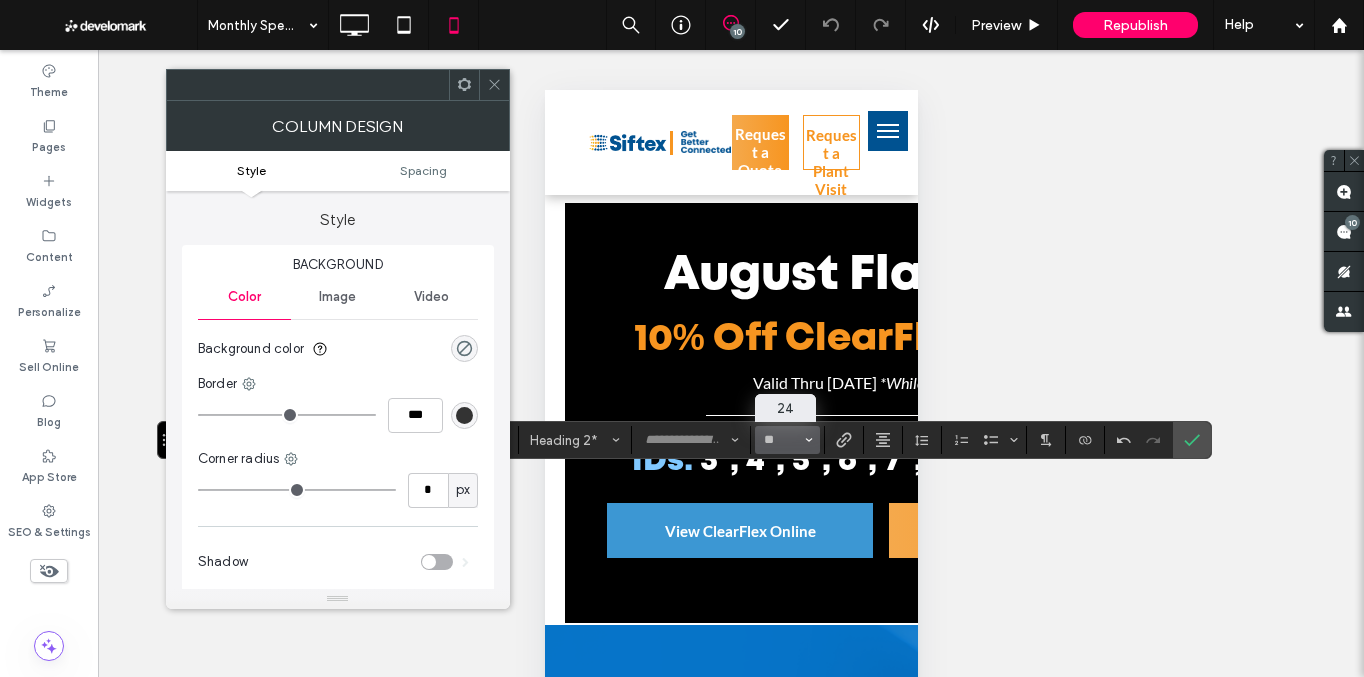 type on "**" 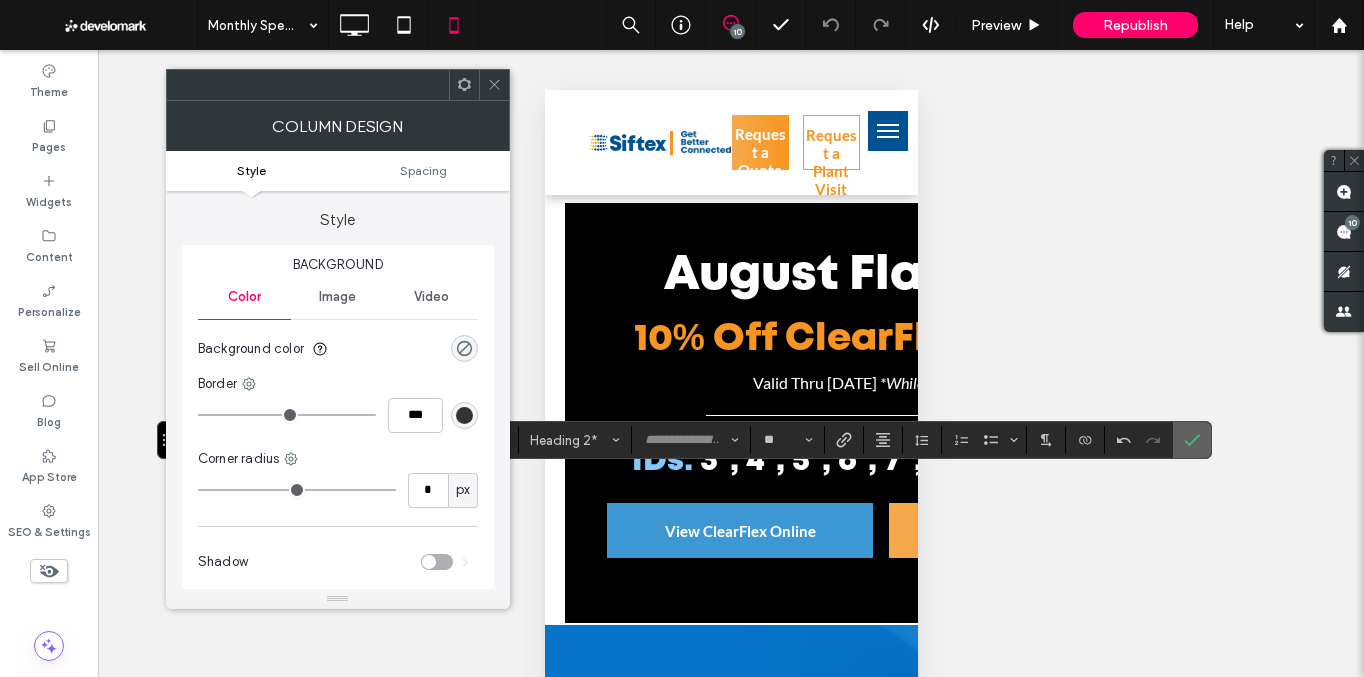 click 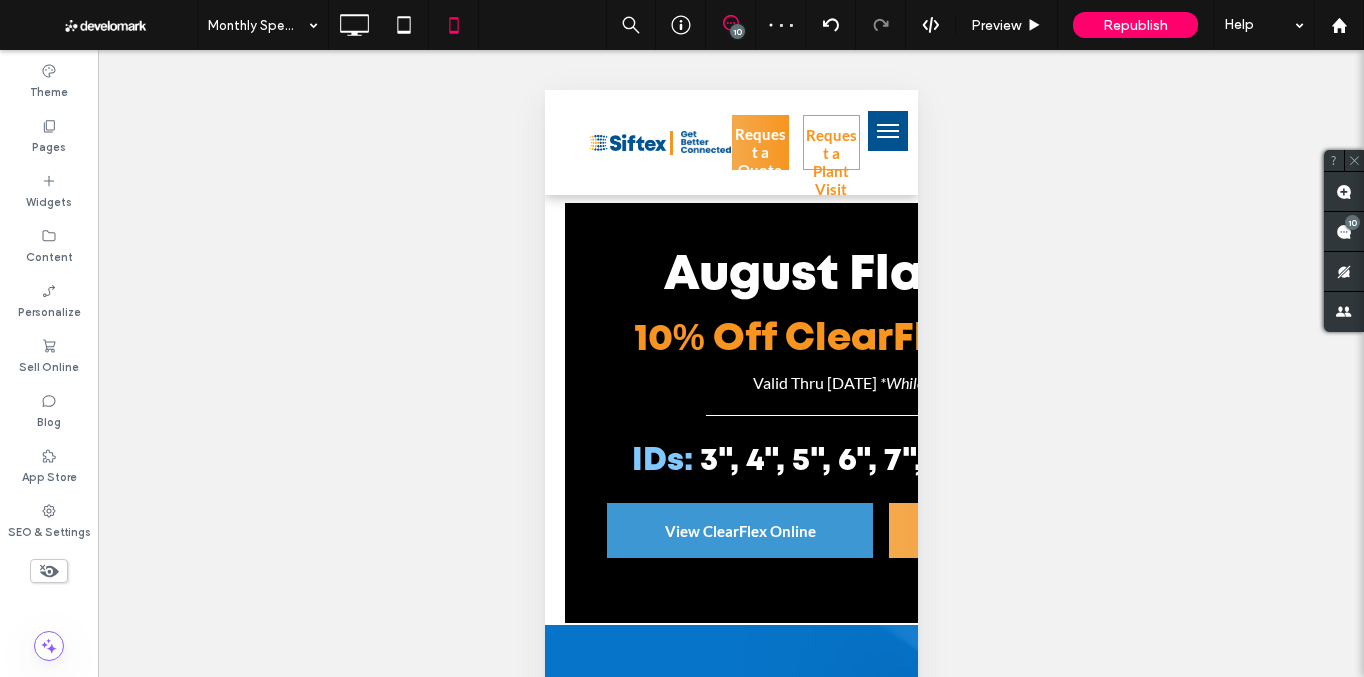 type on "**********" 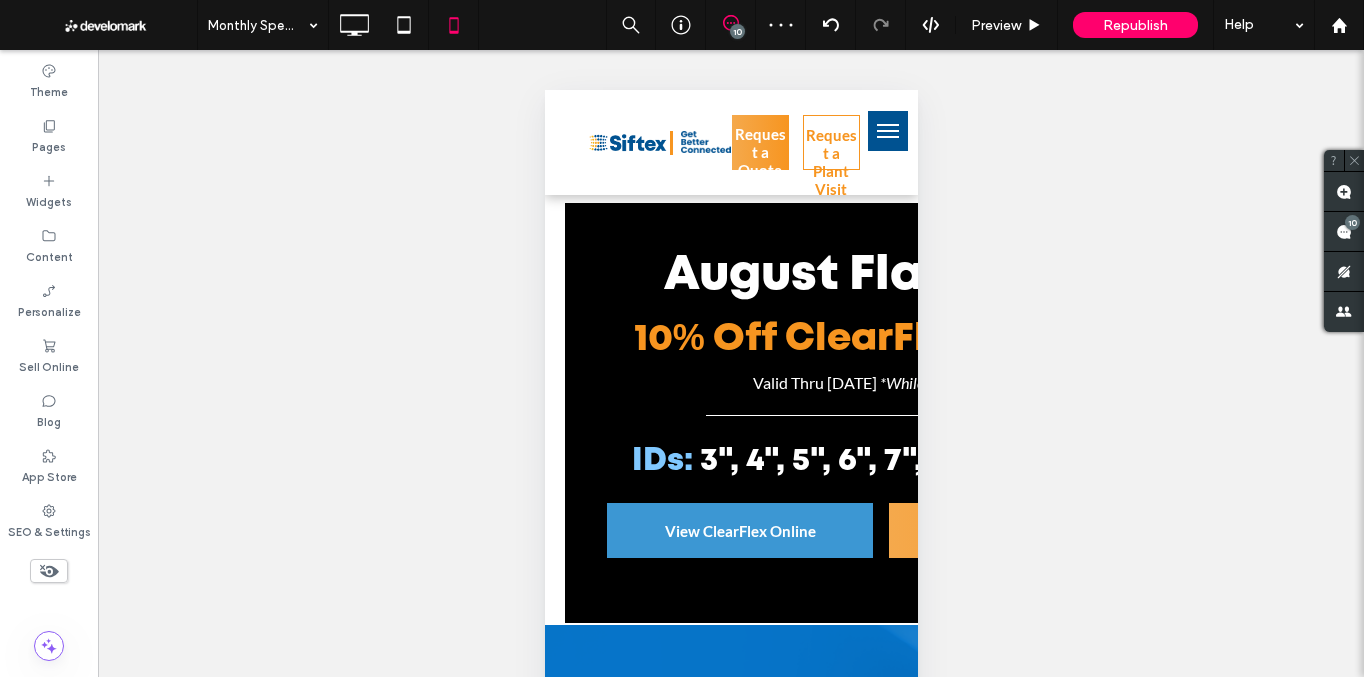 type on "**" 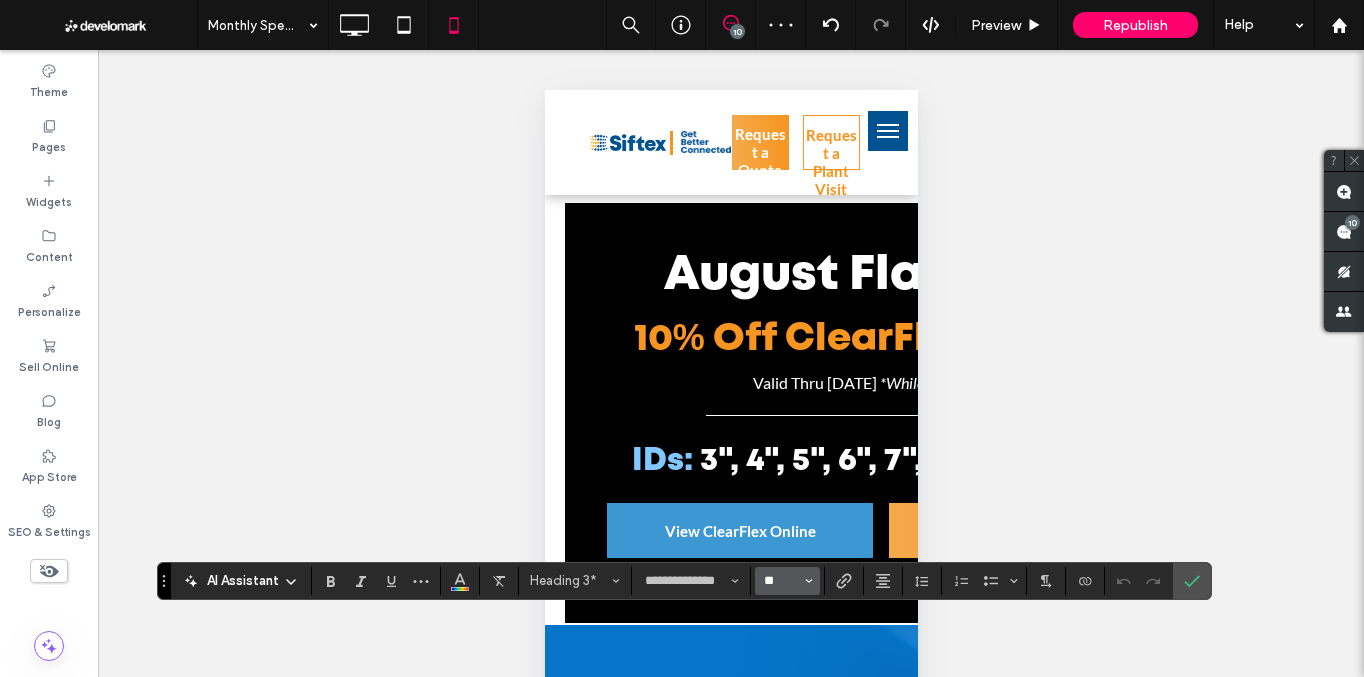 click on "**" at bounding box center [781, 581] 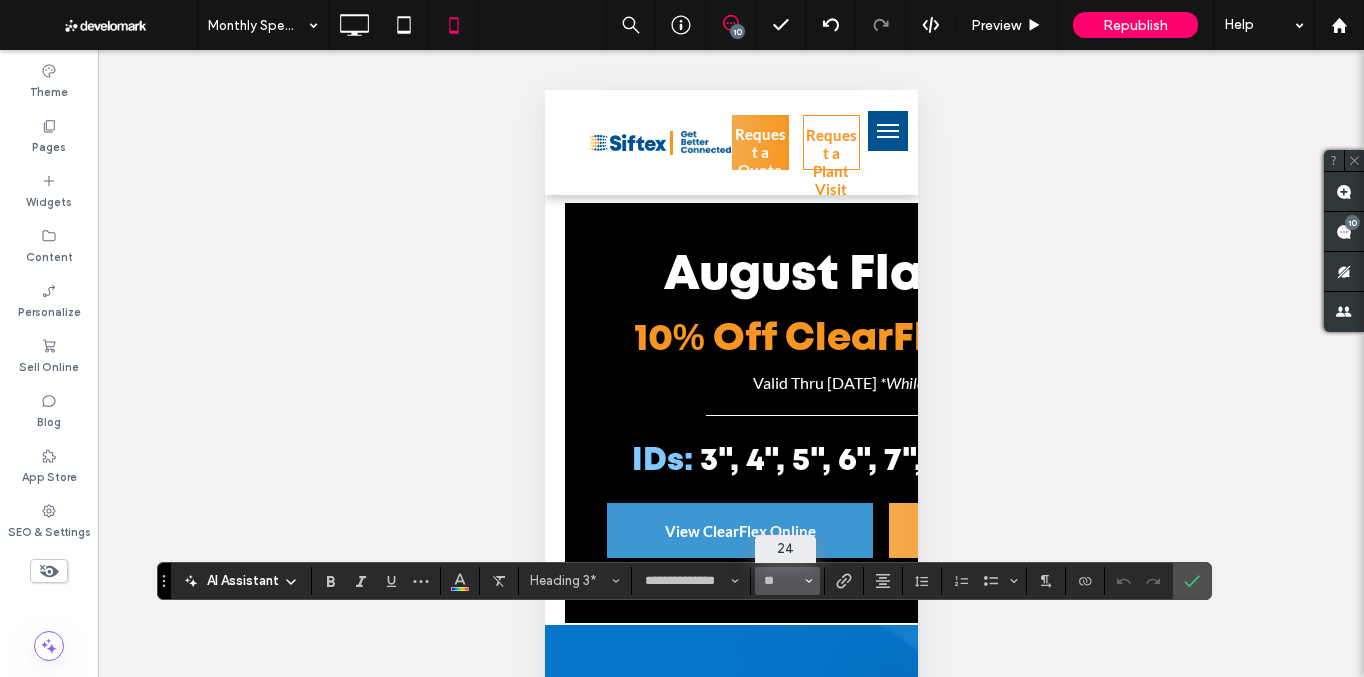 type on "**" 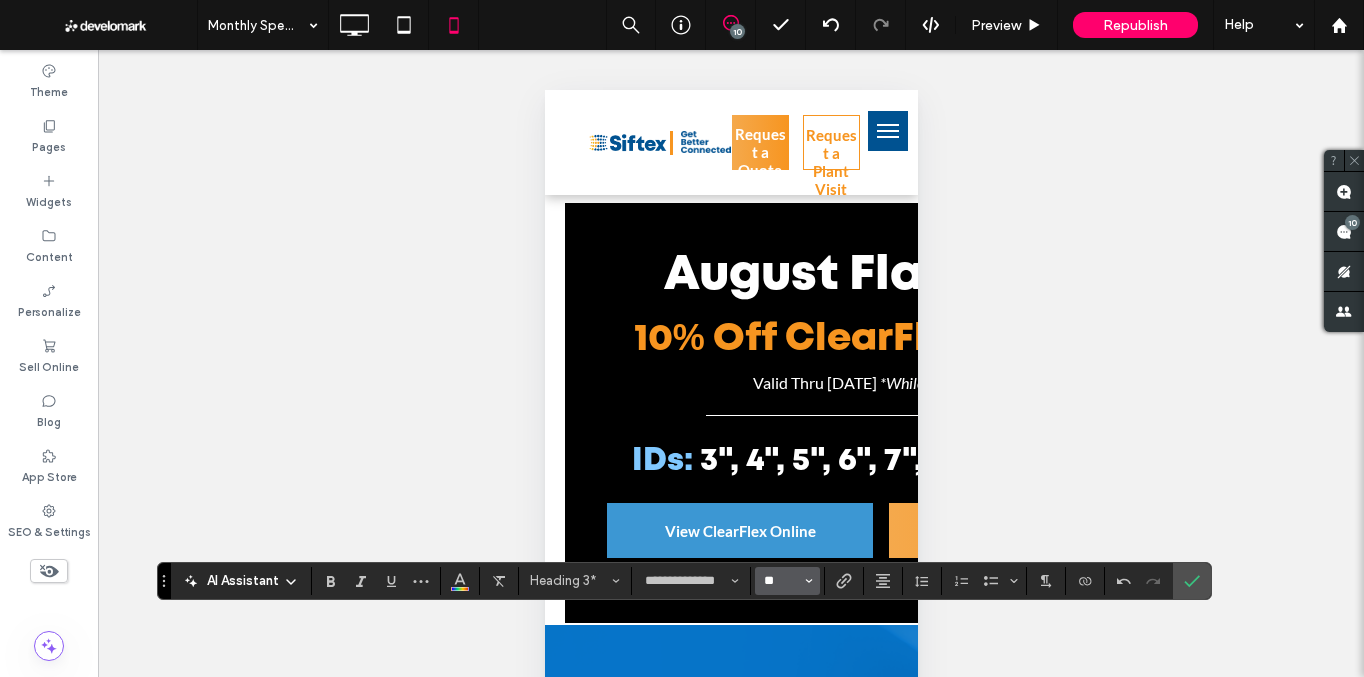 click on "**" at bounding box center (781, 581) 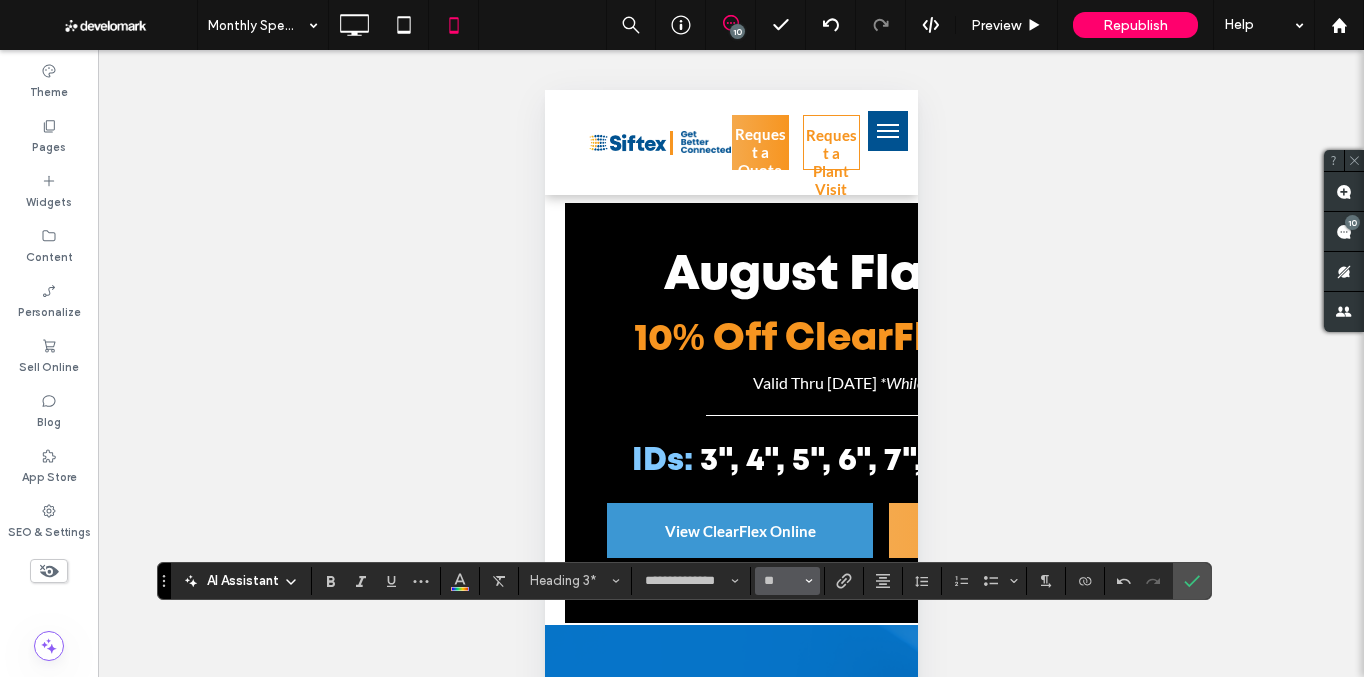 type on "**" 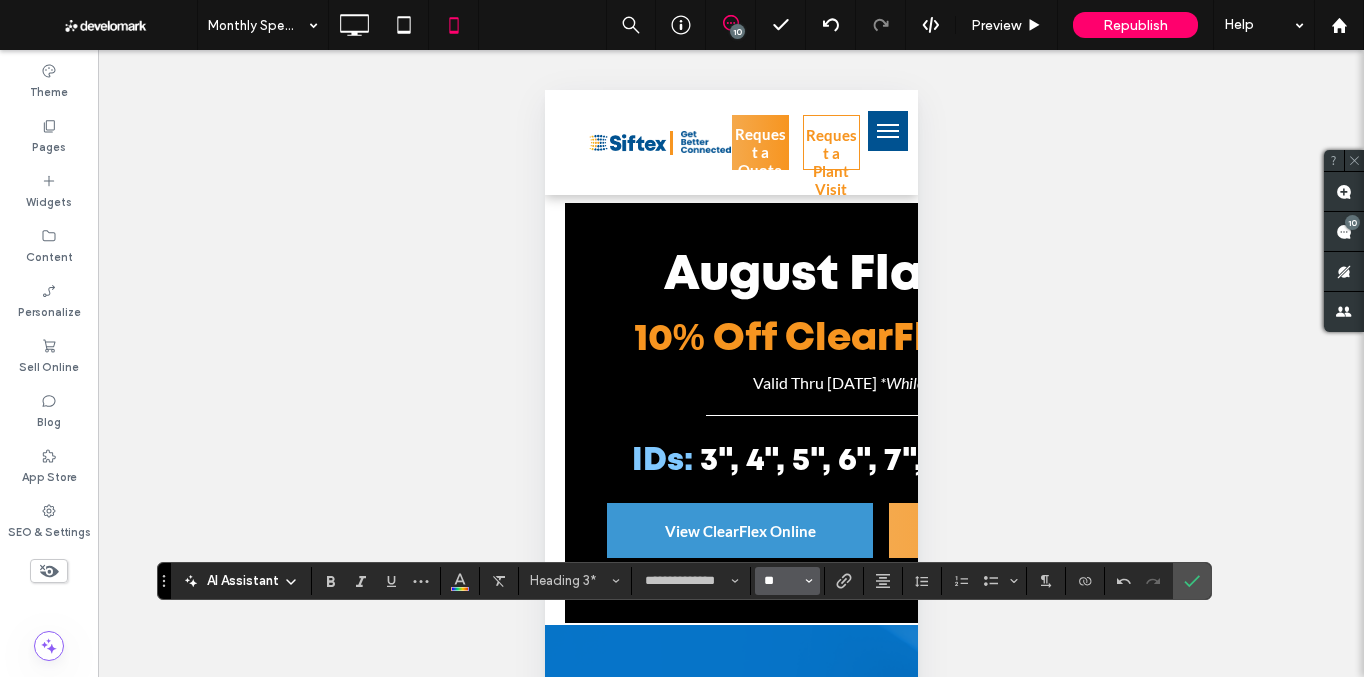 click on "**" at bounding box center (781, 581) 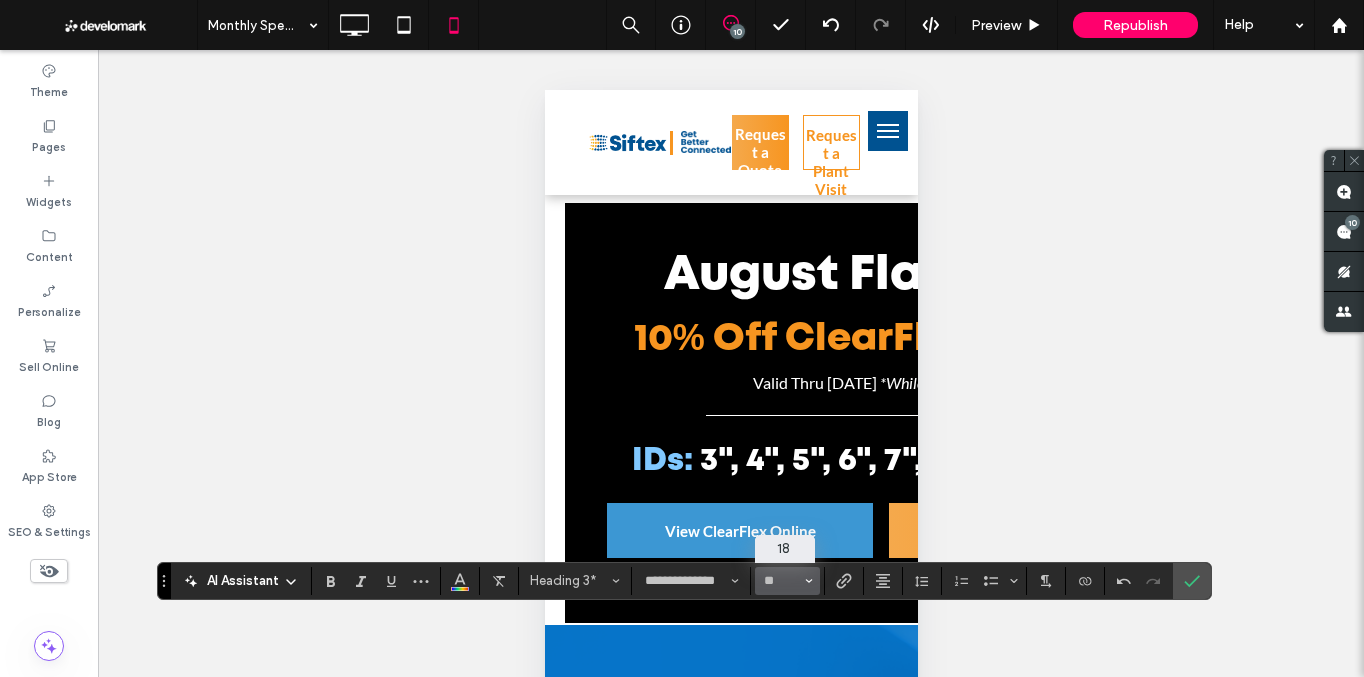 type on "**" 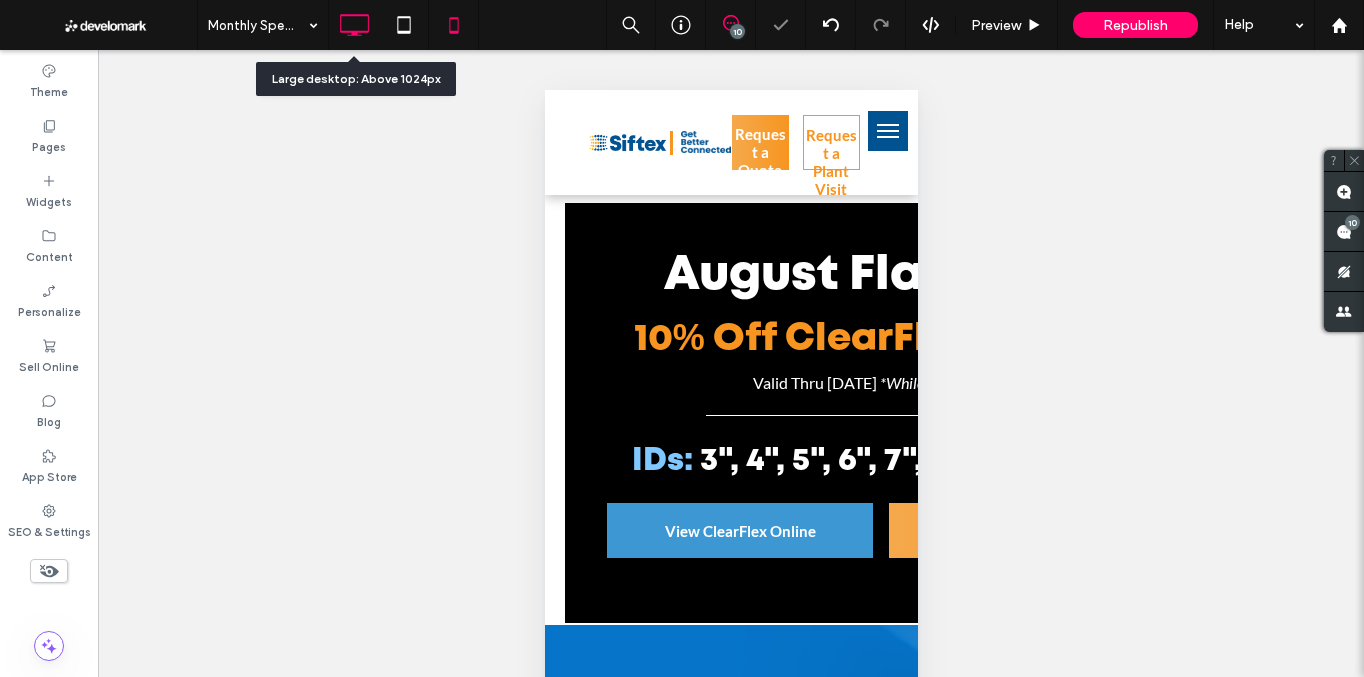 click 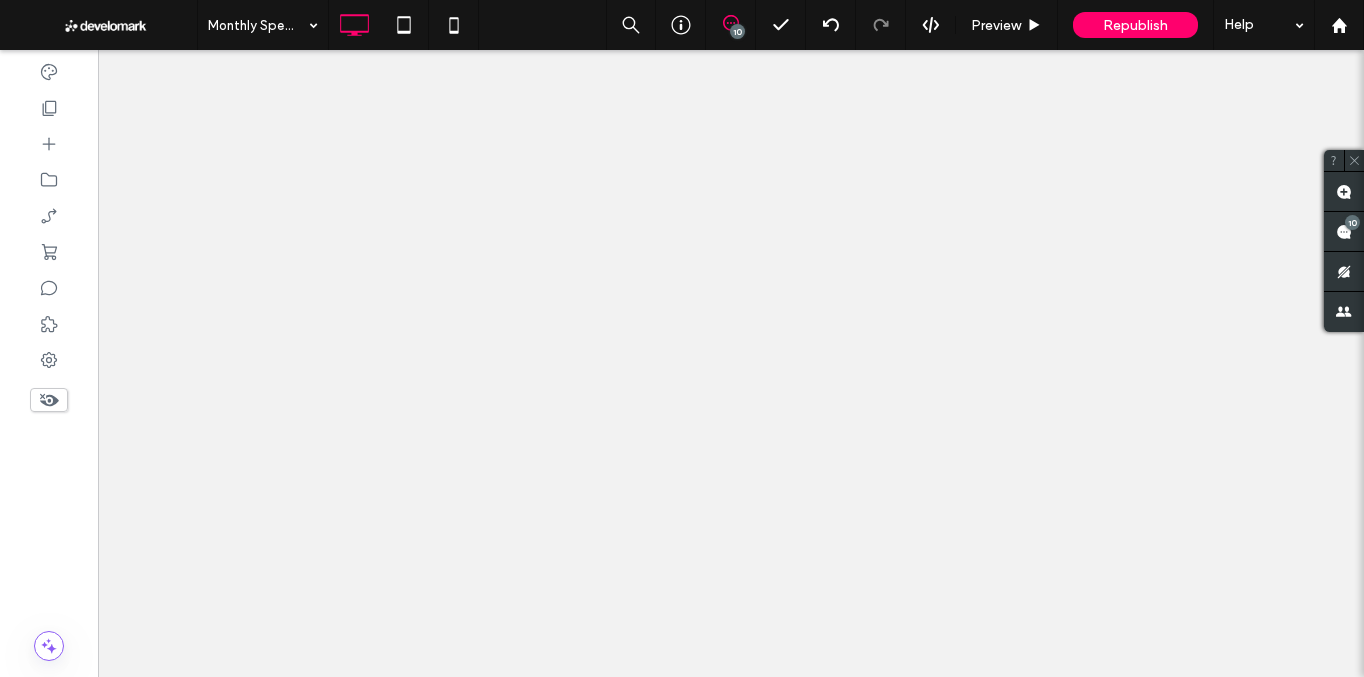 click at bounding box center [682, 338] 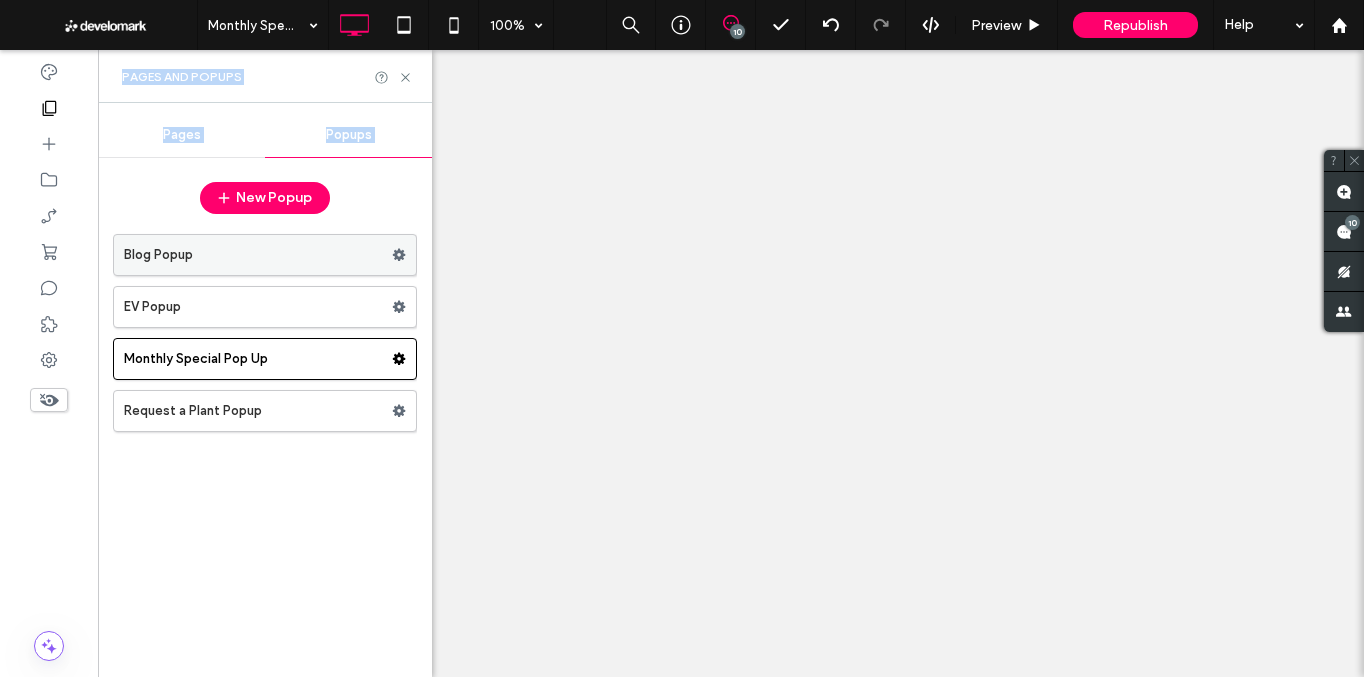 click on "Blog Popup" at bounding box center (258, 255) 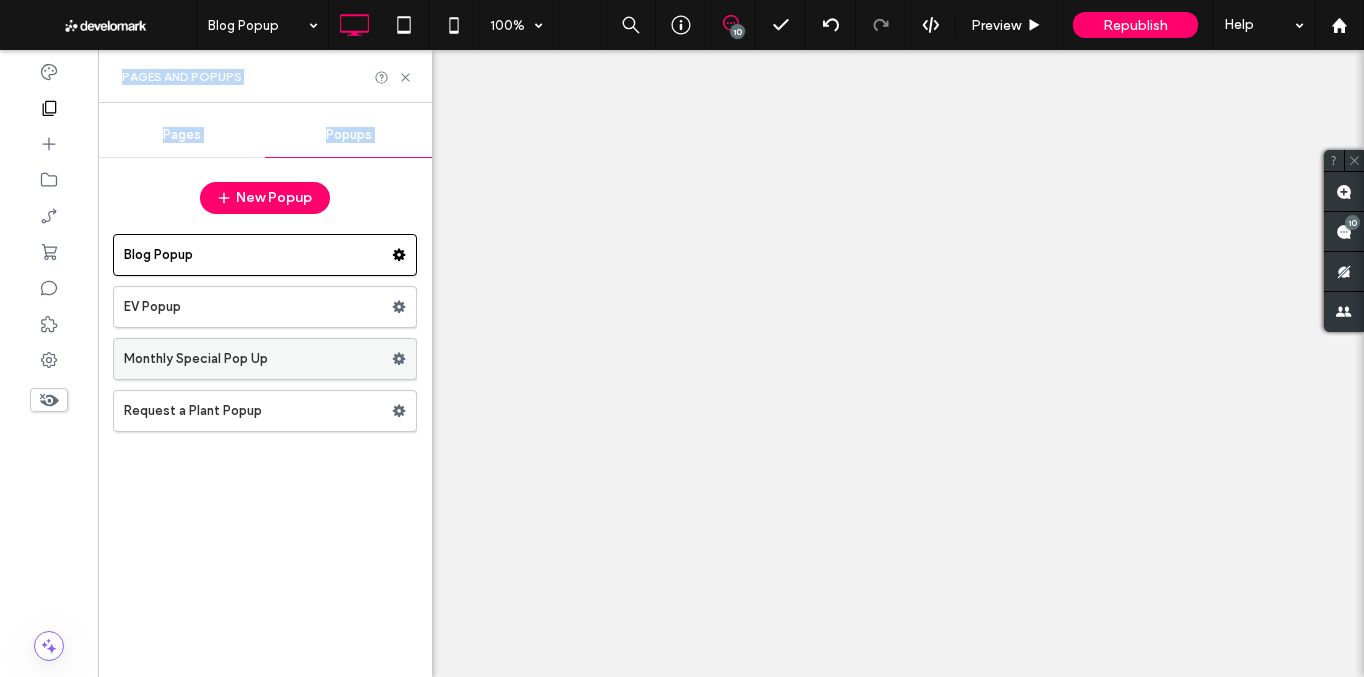 click on "Monthly Special Pop Up" at bounding box center (258, 359) 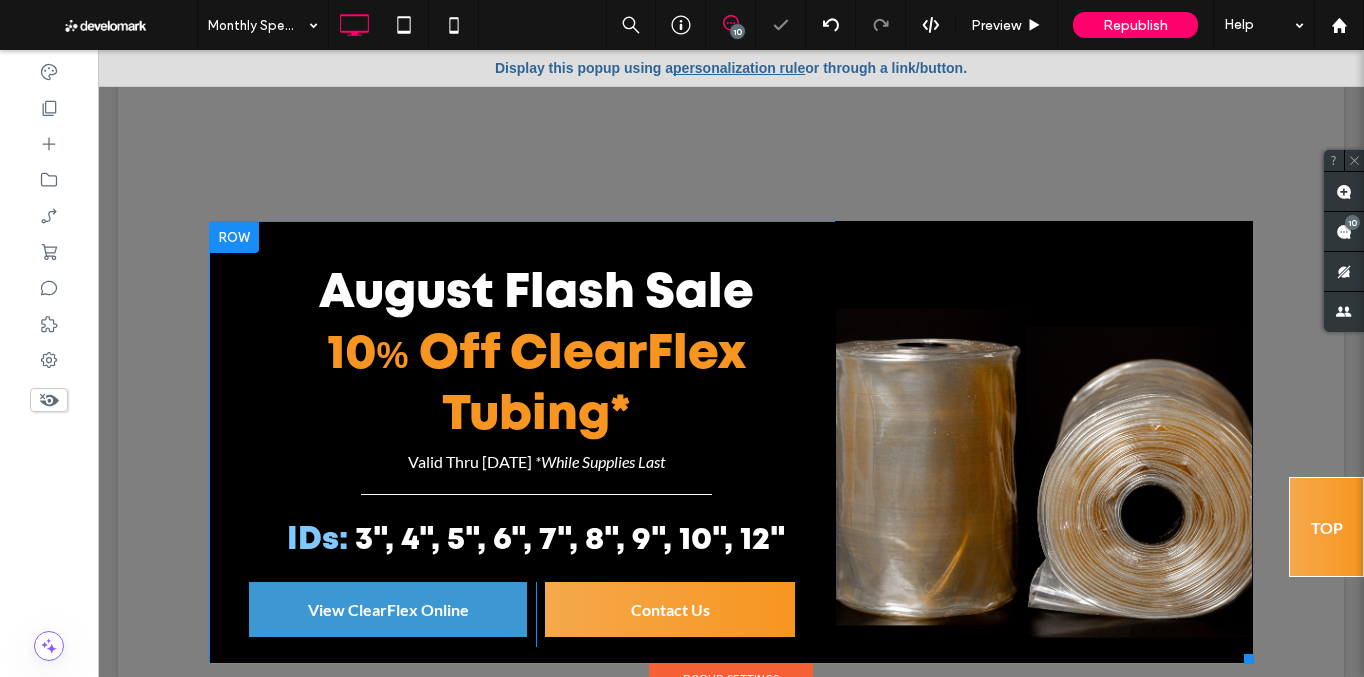 scroll, scrollTop: 0, scrollLeft: 0, axis: both 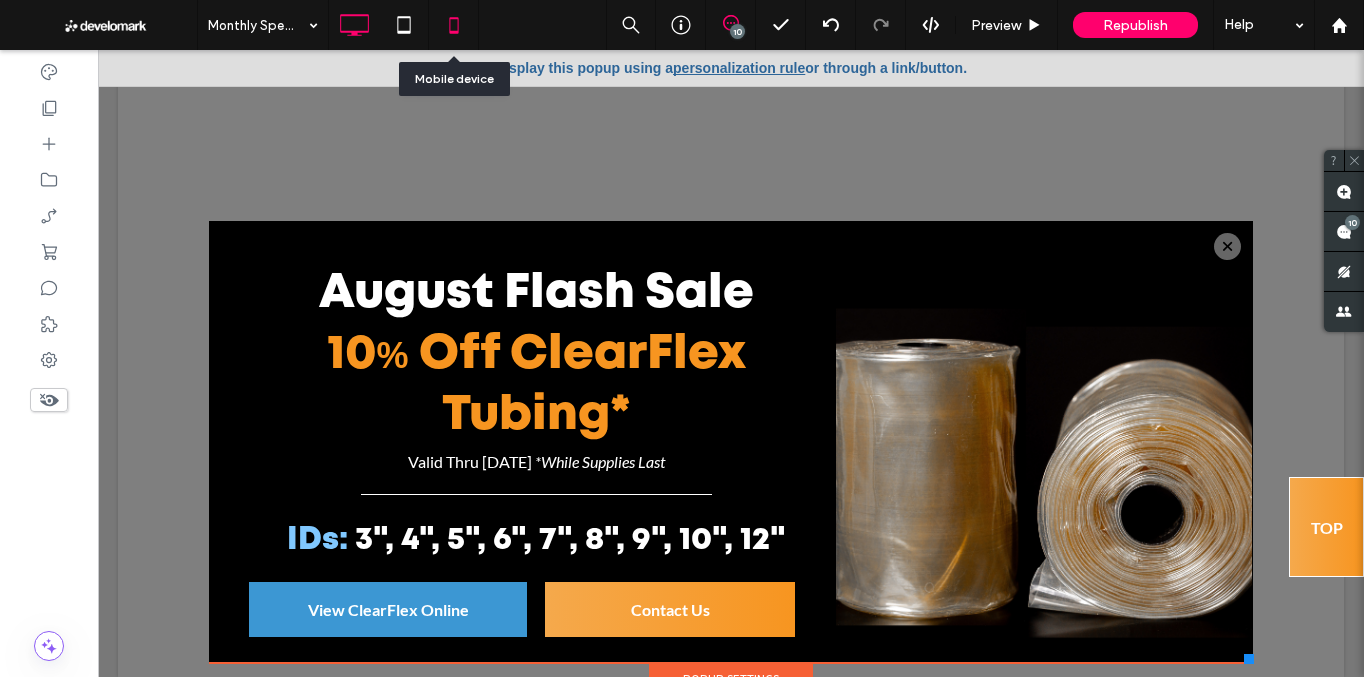 click 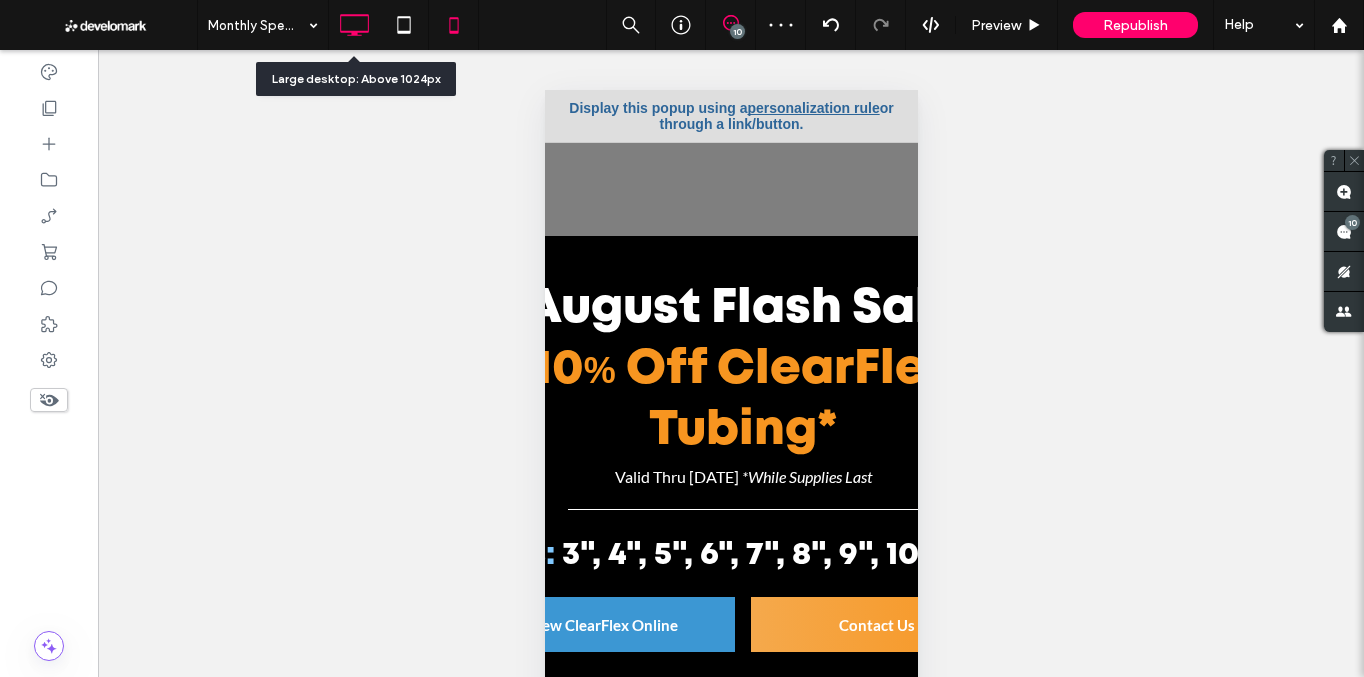 click 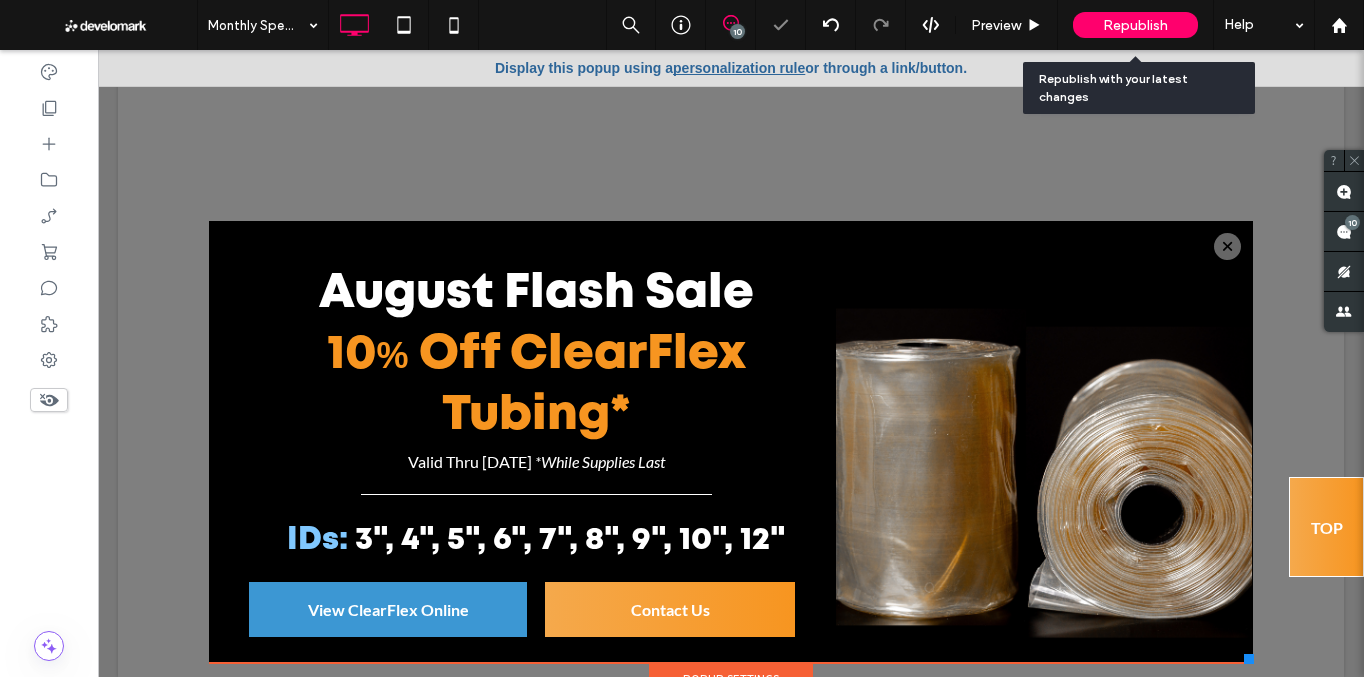 click on "Republish" at bounding box center [1135, 25] 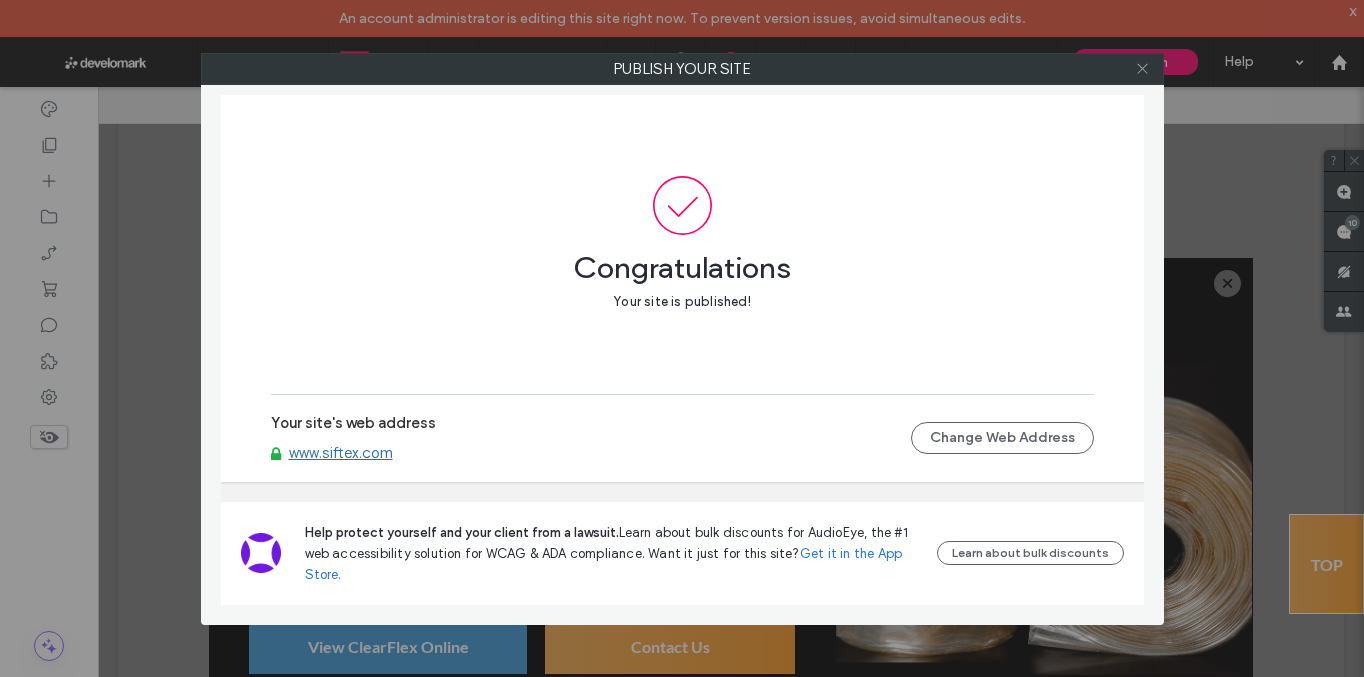 click 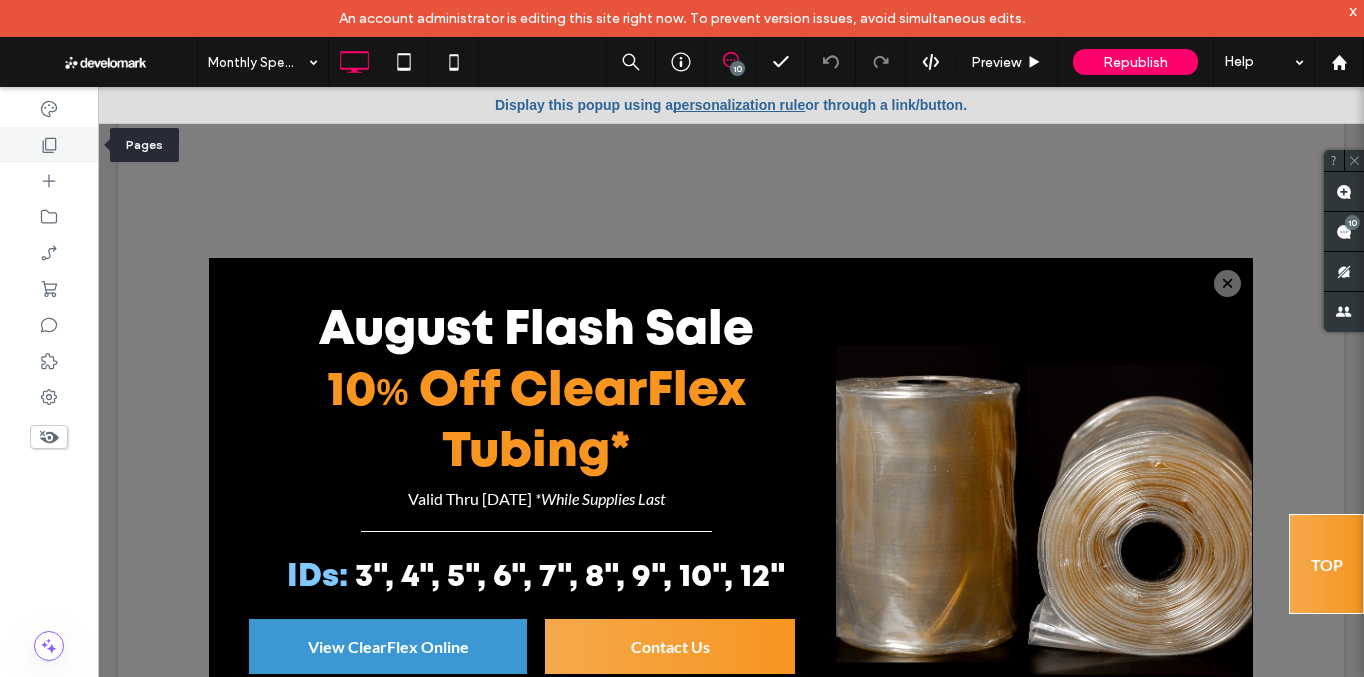 click 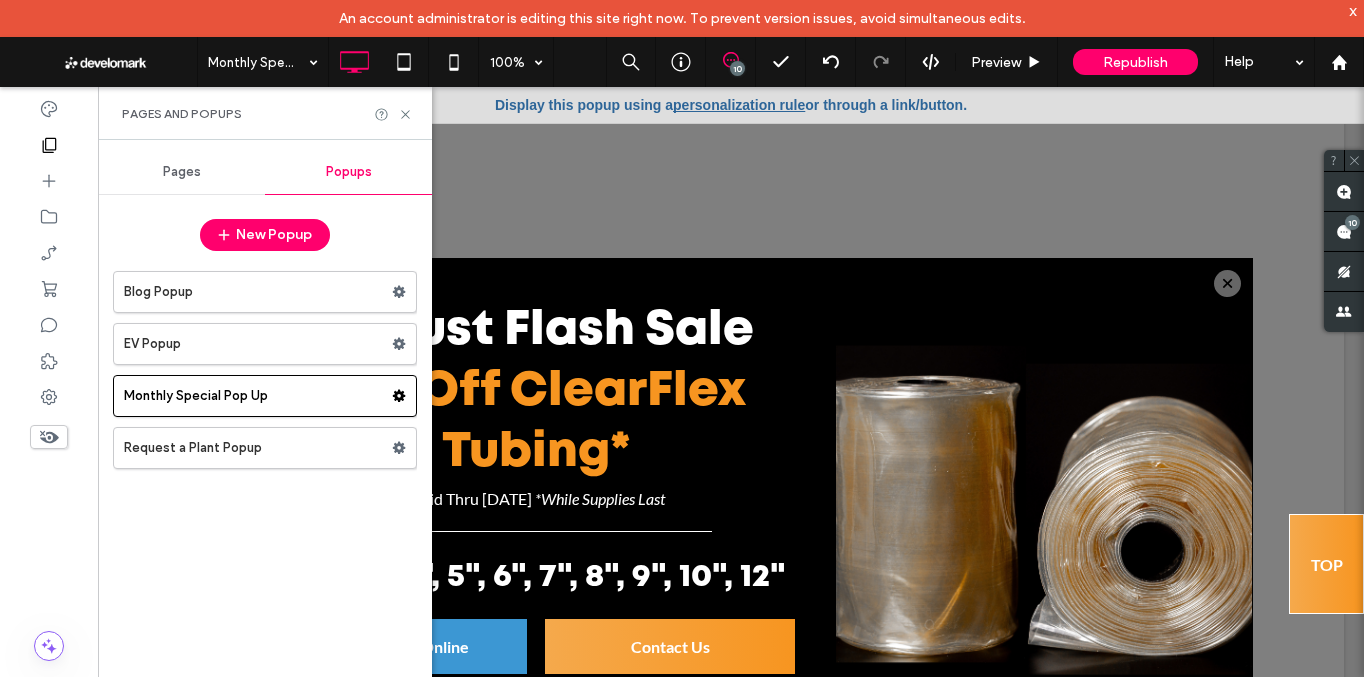 click on "Pages" at bounding box center [182, 172] 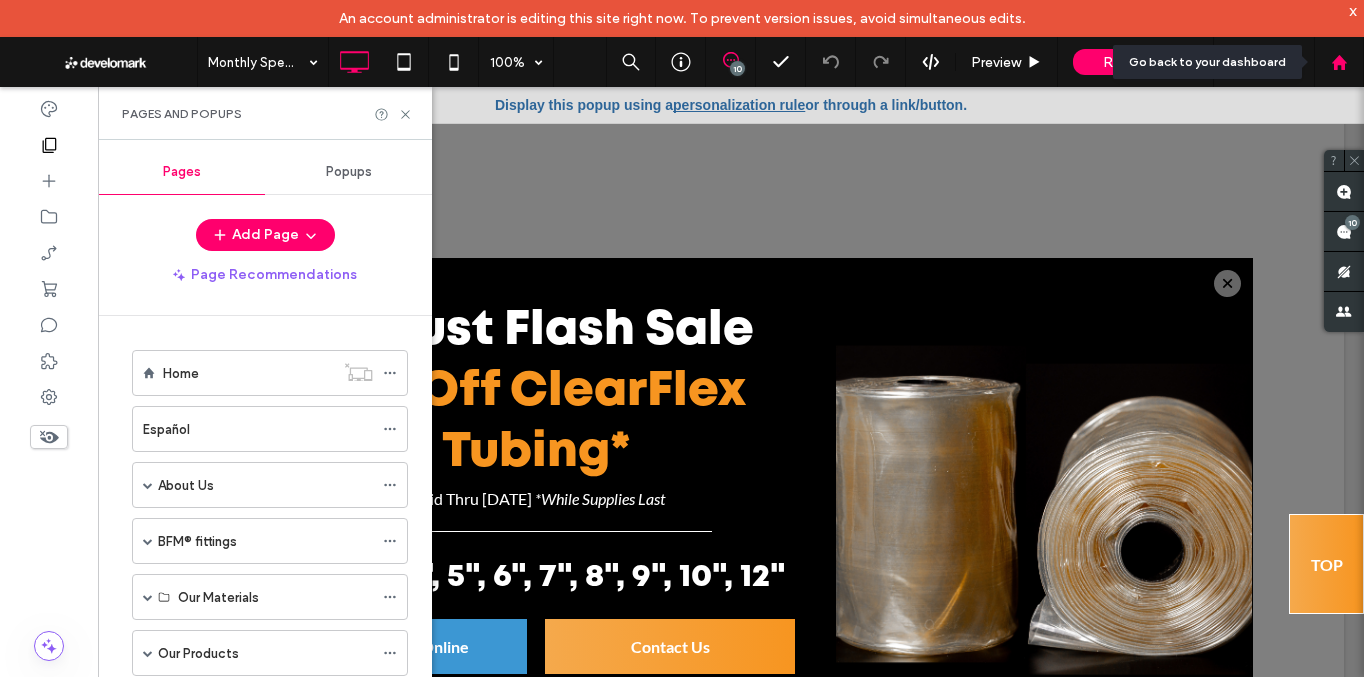 click 